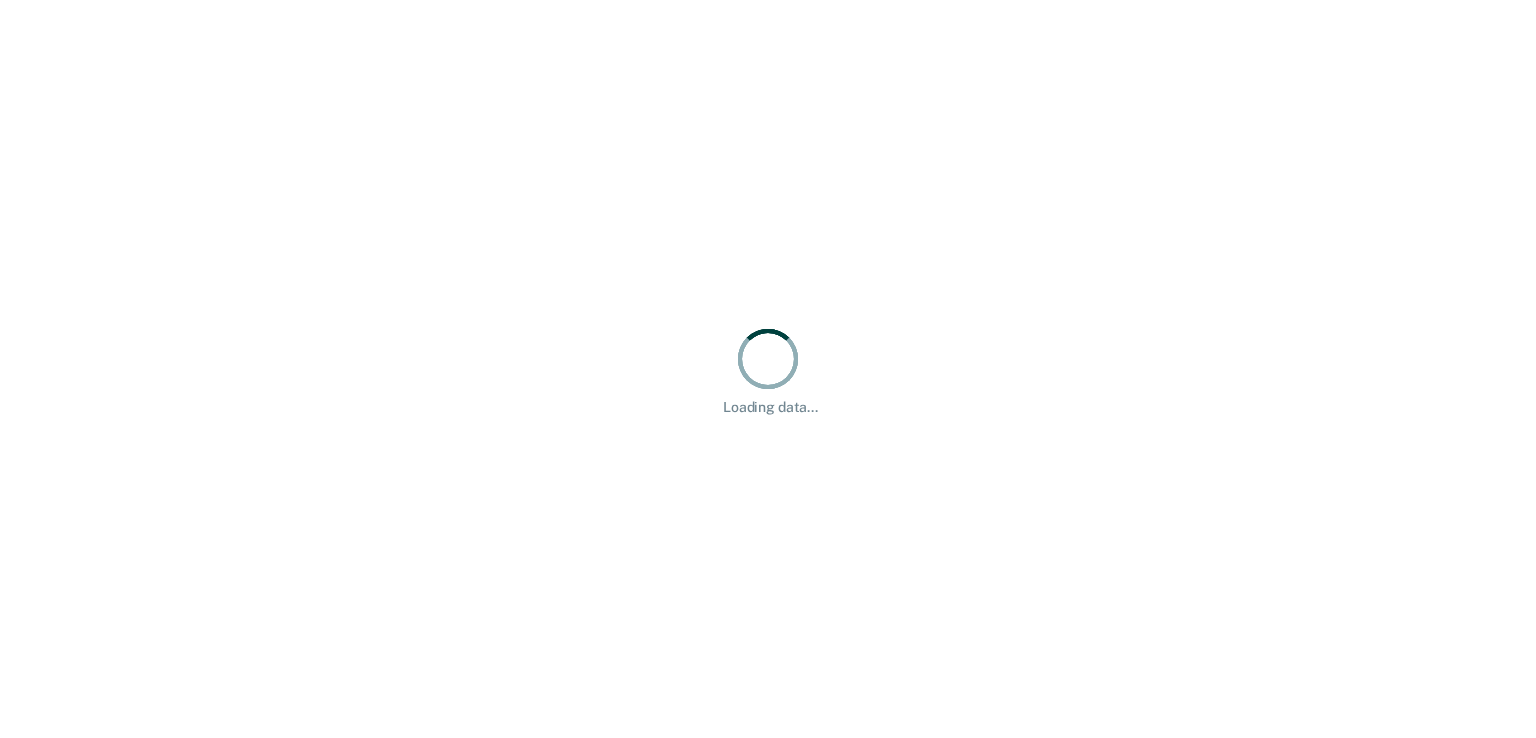 scroll, scrollTop: 0, scrollLeft: 0, axis: both 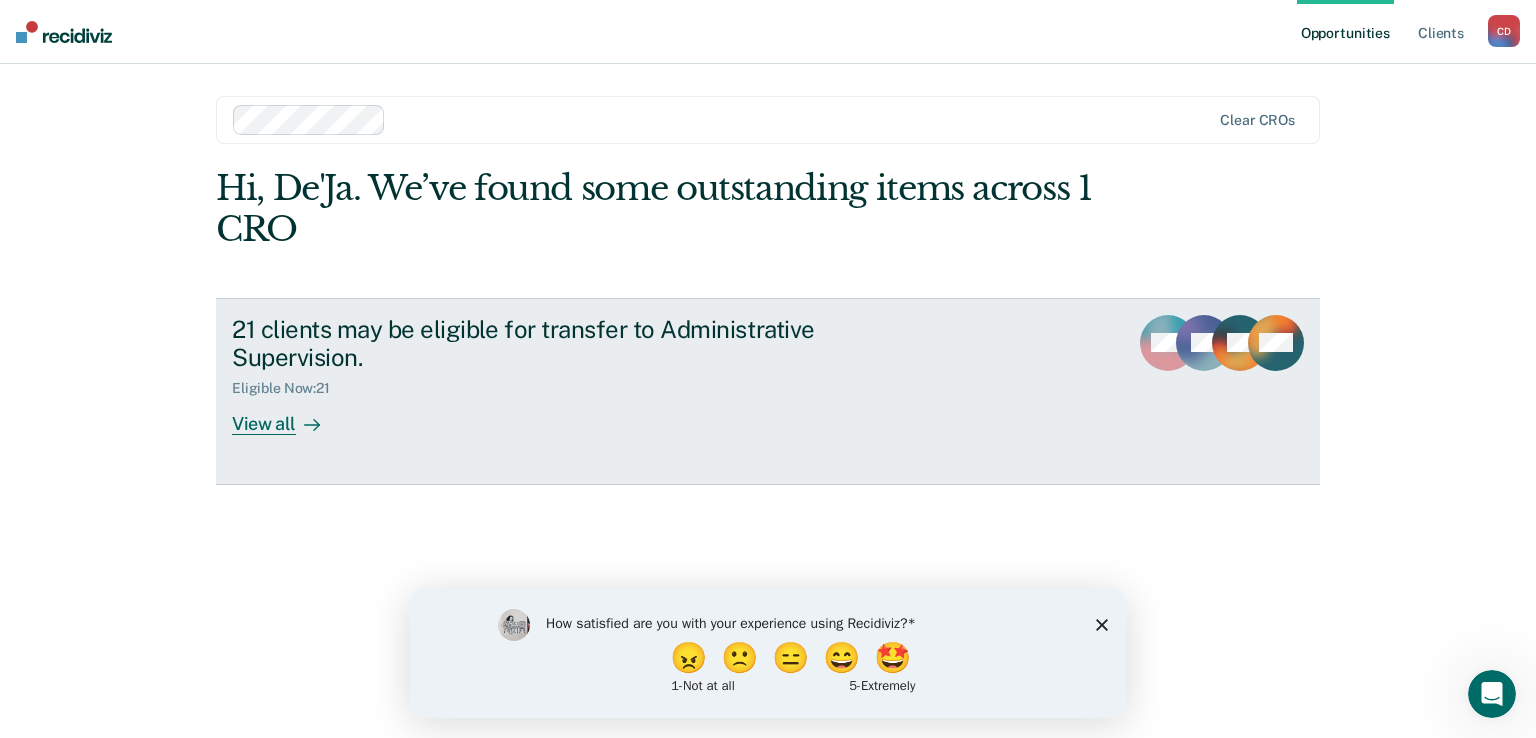 click on "View all" at bounding box center (288, 416) 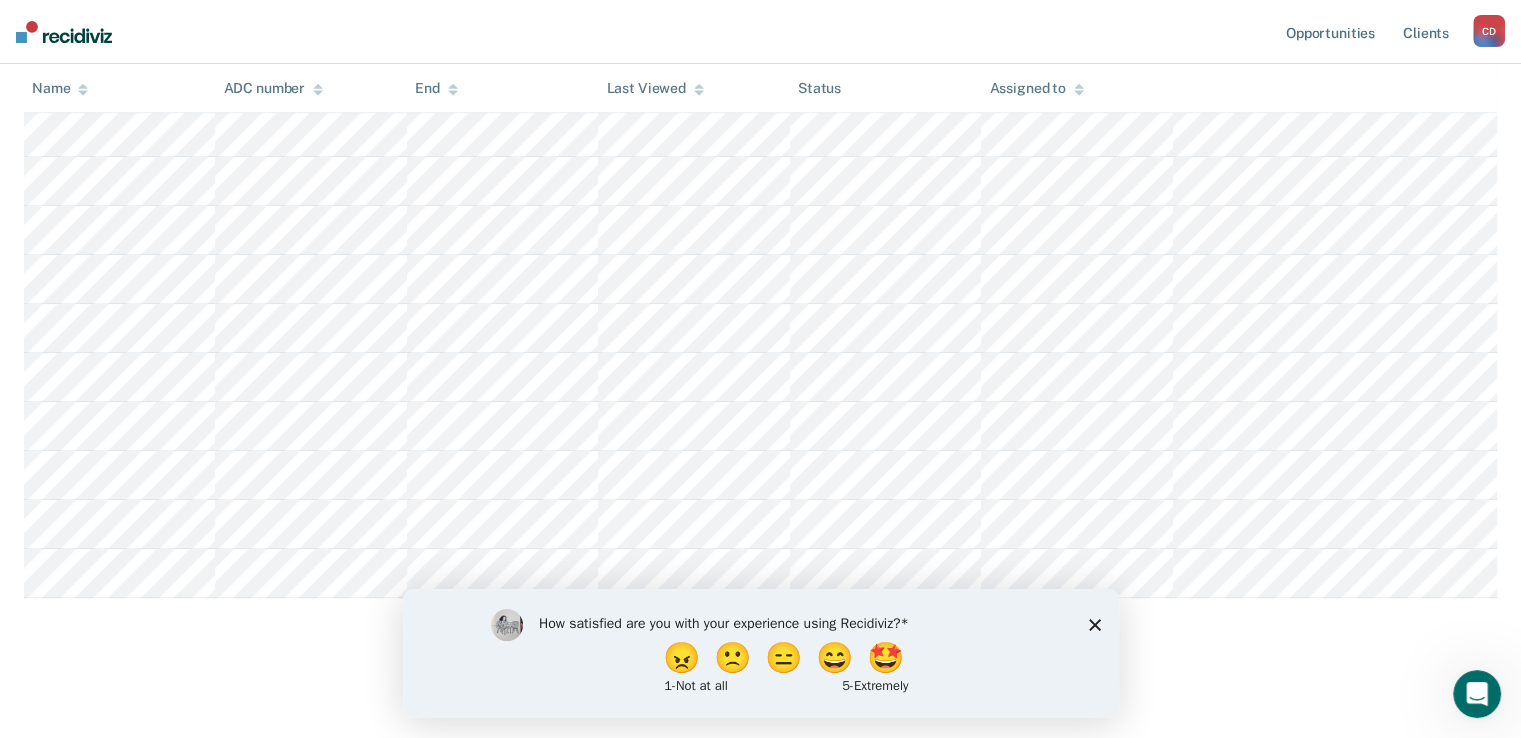 scroll, scrollTop: 901, scrollLeft: 0, axis: vertical 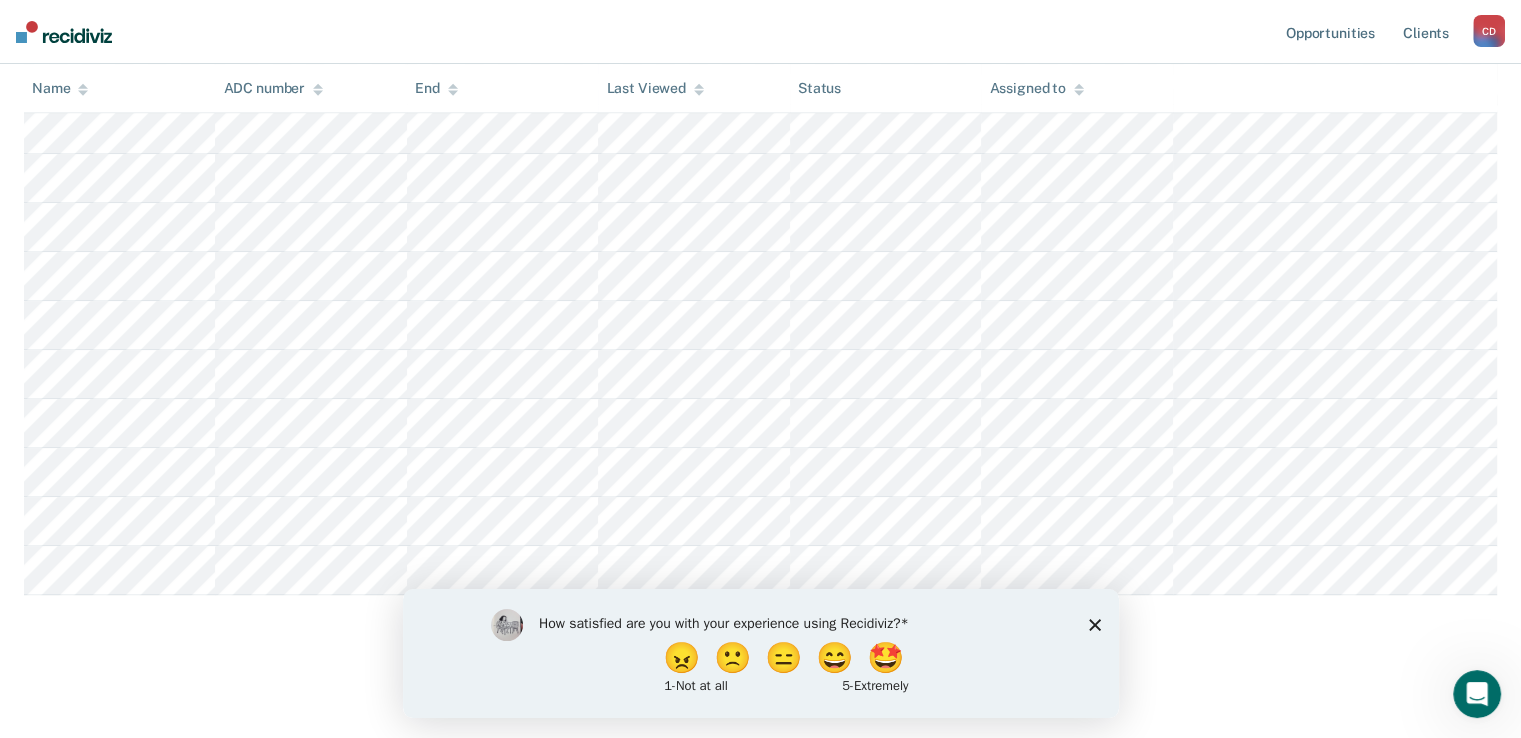 click on "How satisfied are you with your experience using Recidiviz? 😠 🙁 😑 😄 🤩 1  -  Not at all 5  -  Extremely" at bounding box center [760, 652] 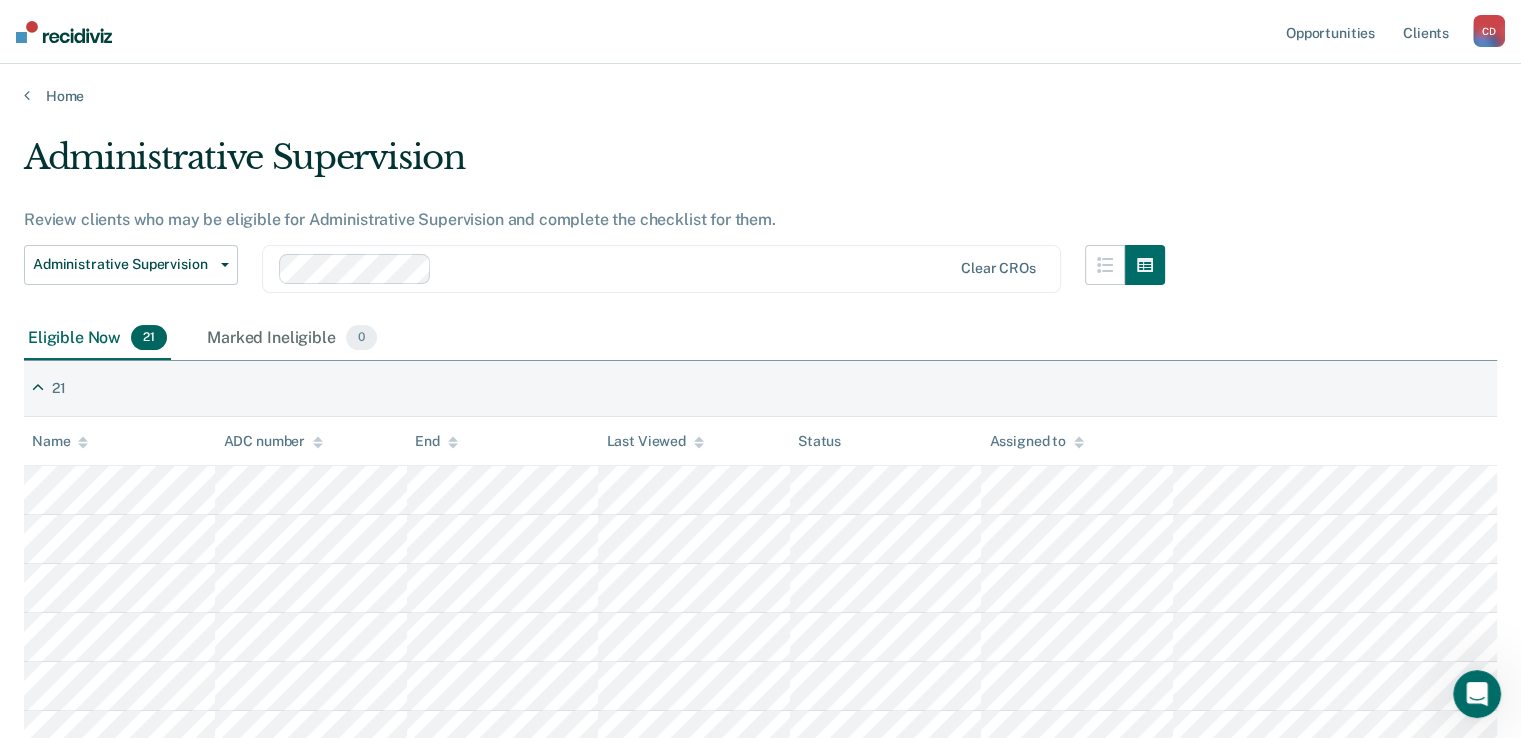 scroll, scrollTop: 201, scrollLeft: 0, axis: vertical 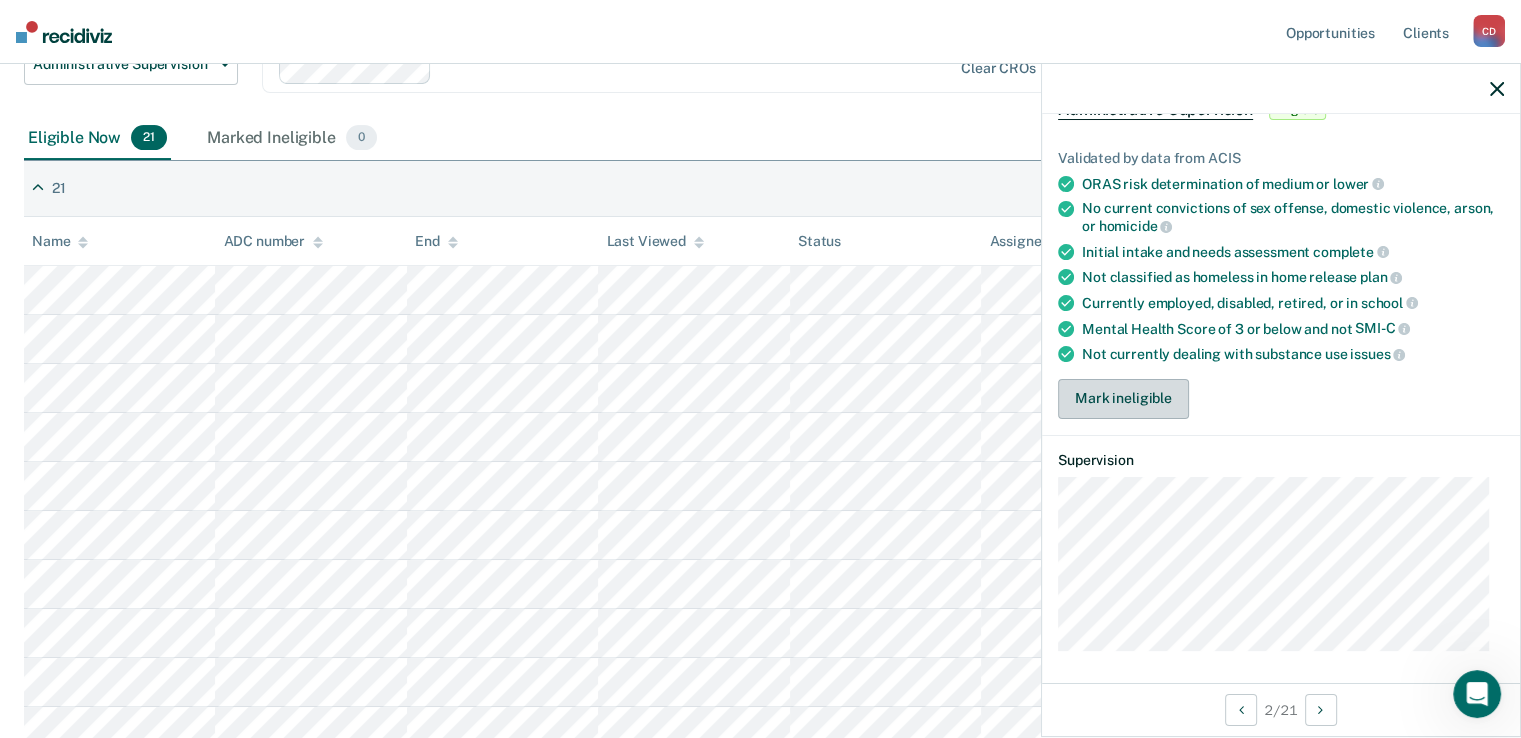 click on "Mark ineligible" at bounding box center [1123, 399] 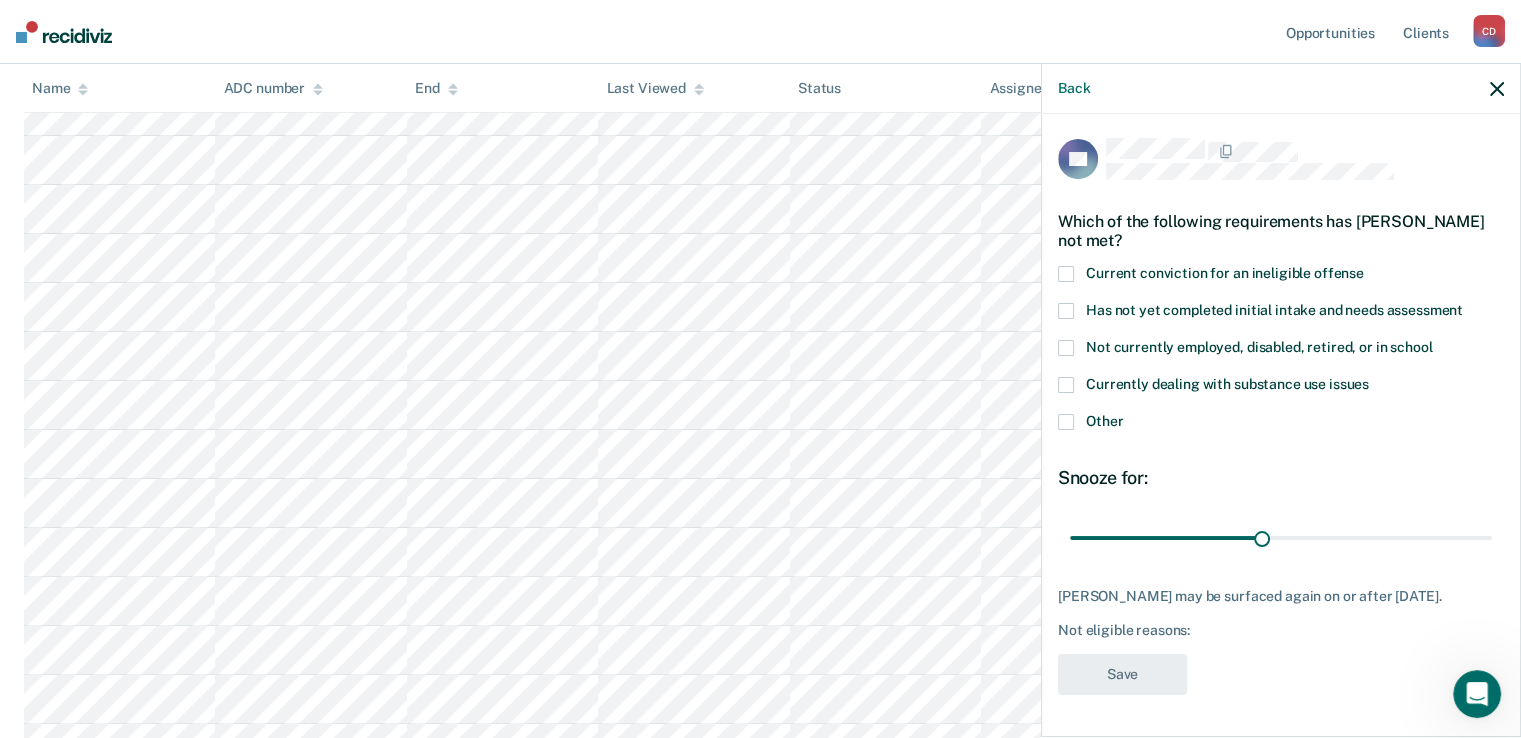 scroll, scrollTop: 401, scrollLeft: 0, axis: vertical 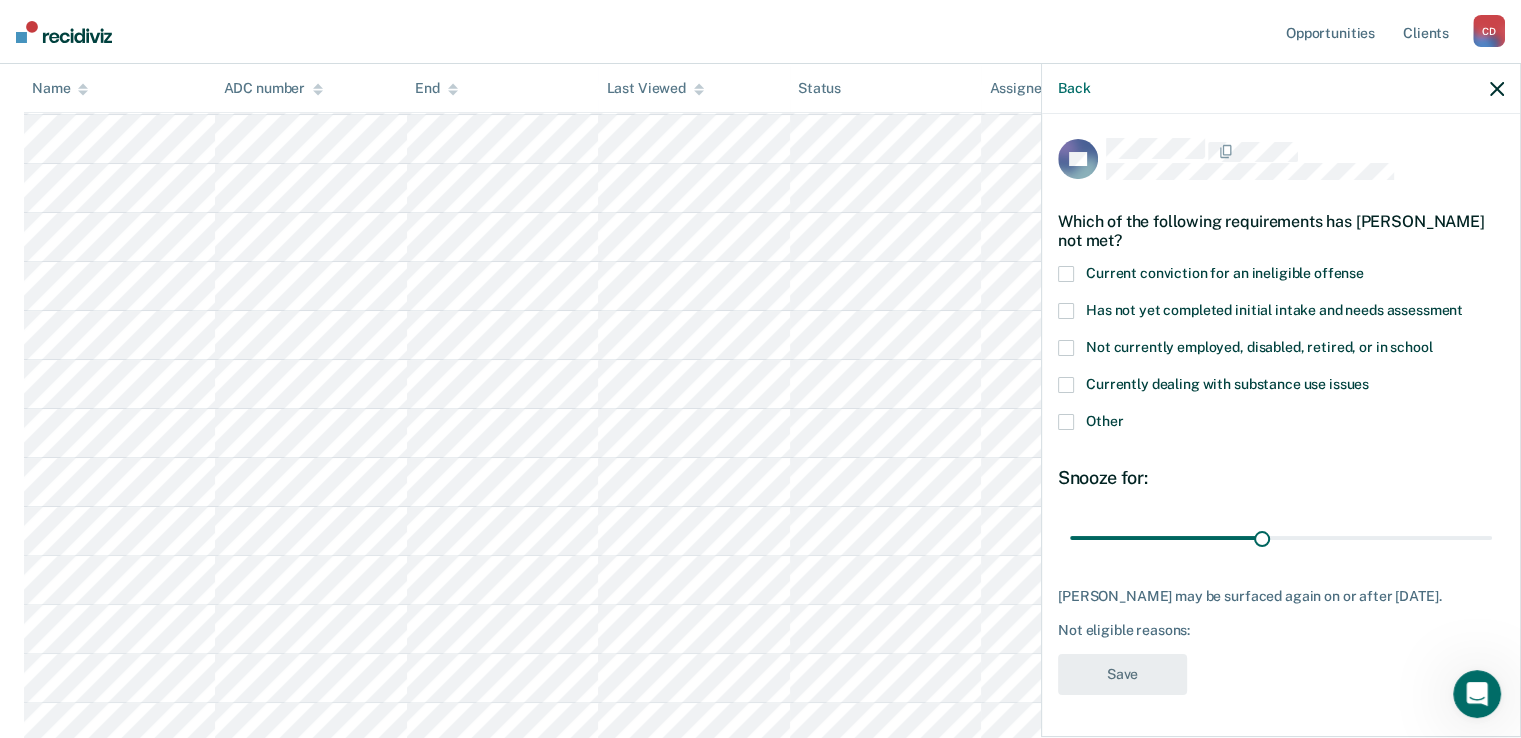 click on "Other" at bounding box center (1104, 421) 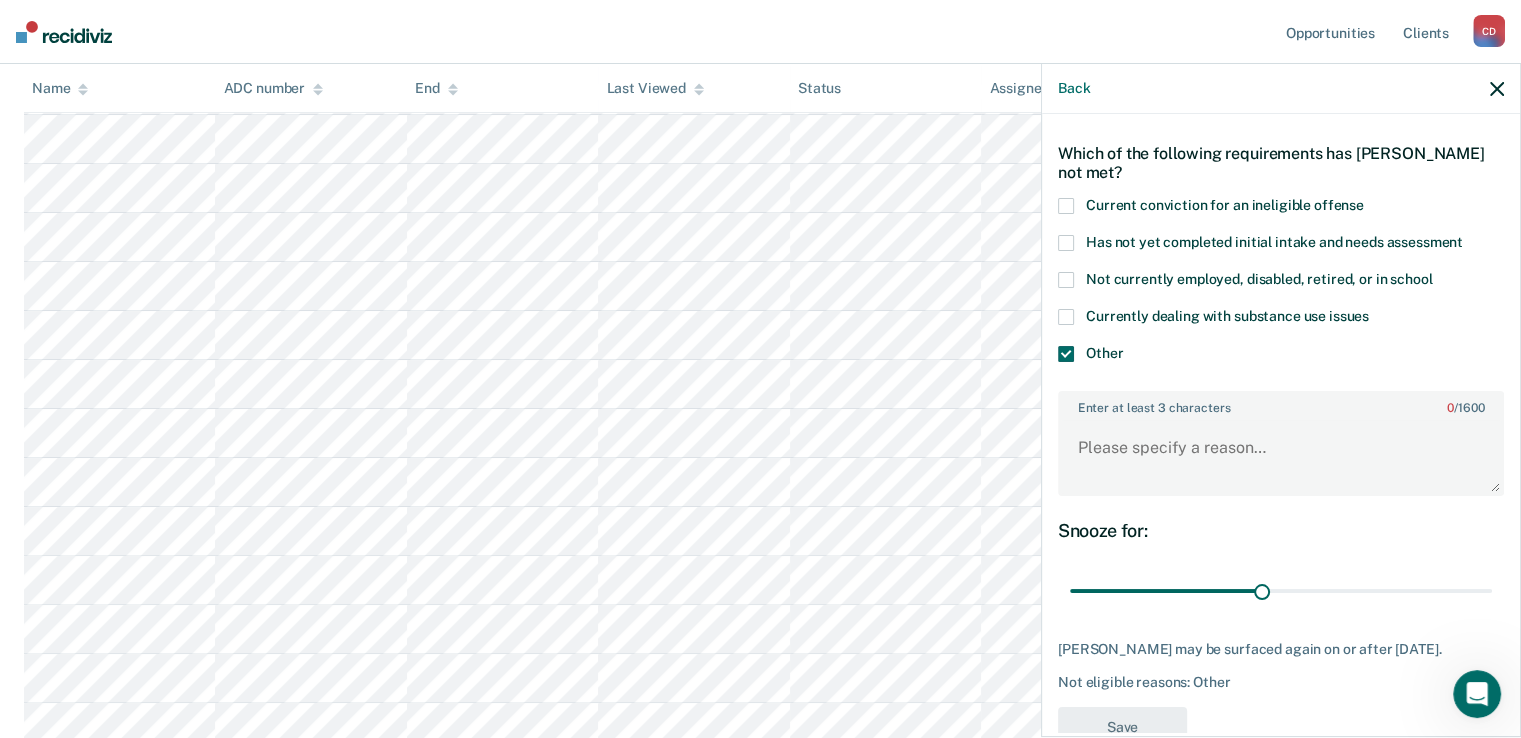 scroll, scrollTop: 100, scrollLeft: 0, axis: vertical 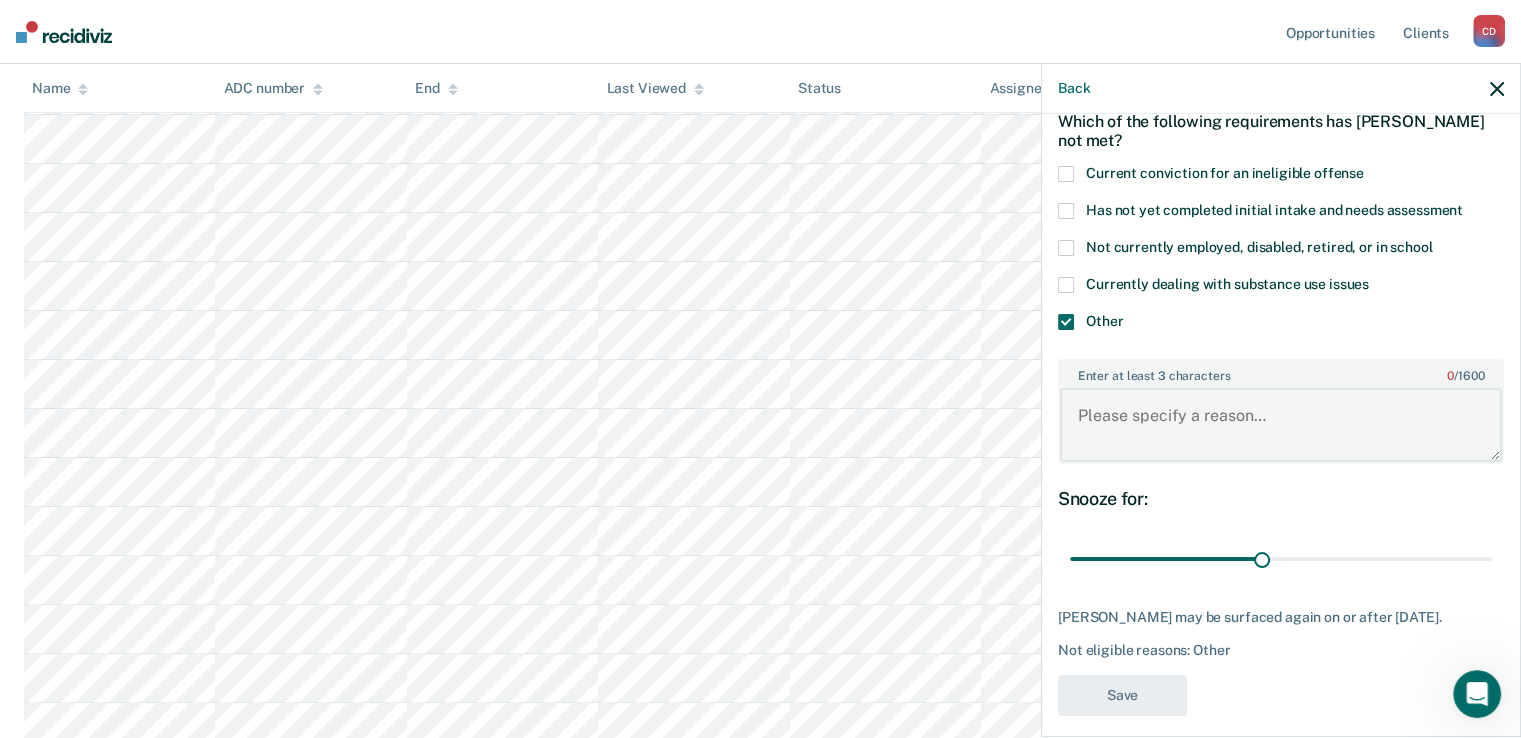 click on "Enter at least 3 characters 0  /  1600" at bounding box center (1281, 425) 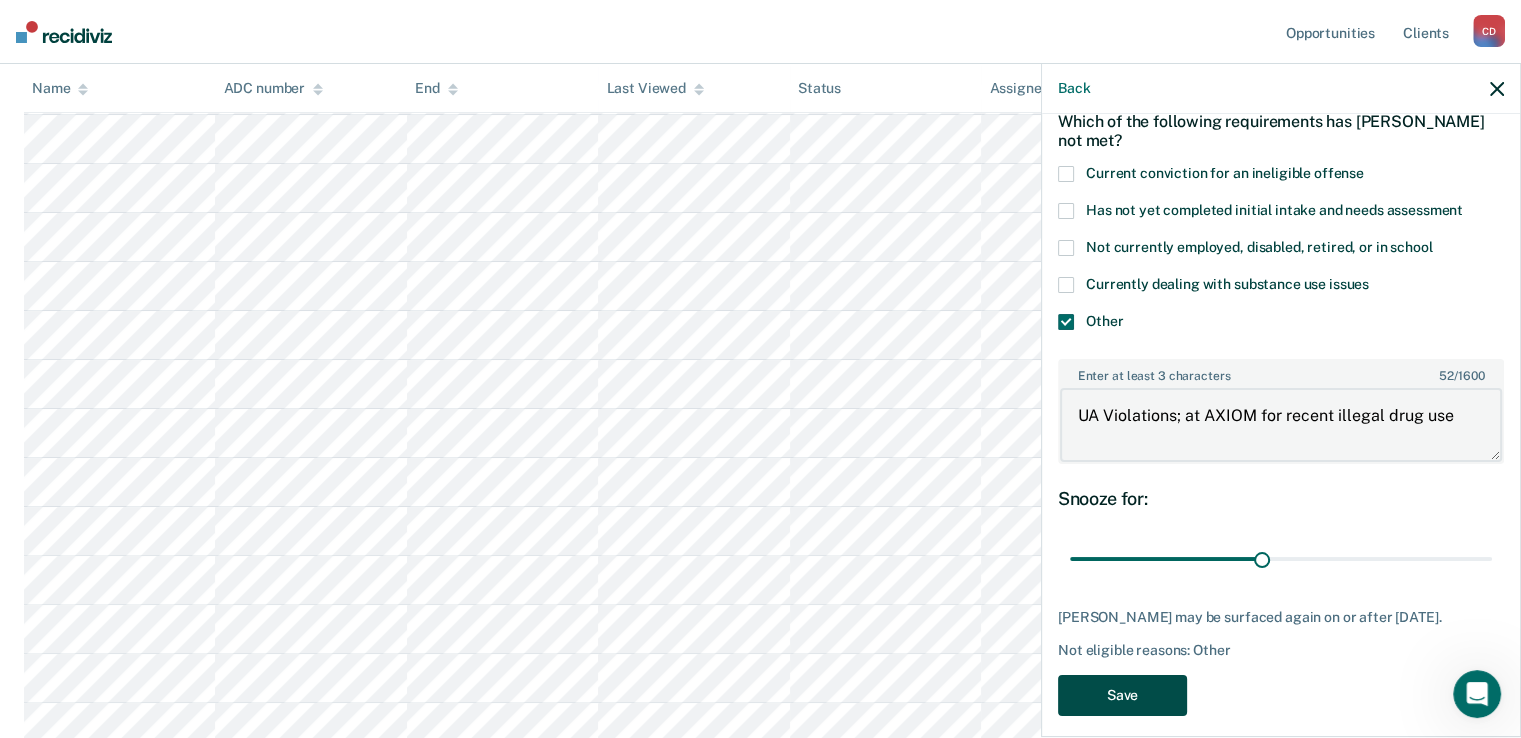 type on "UA Violations; at AXIOM for recent illegal drug use" 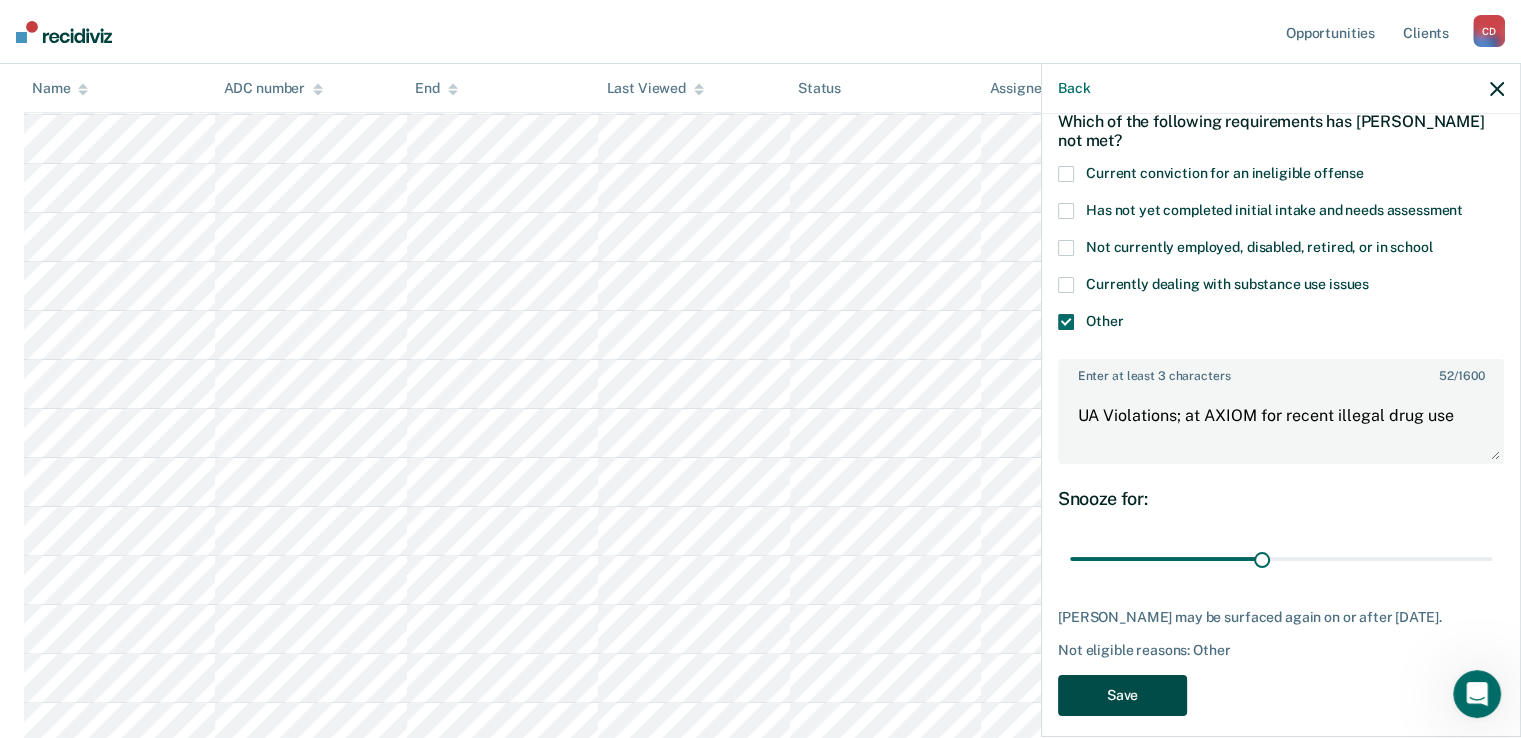click on "Save" at bounding box center [1122, 695] 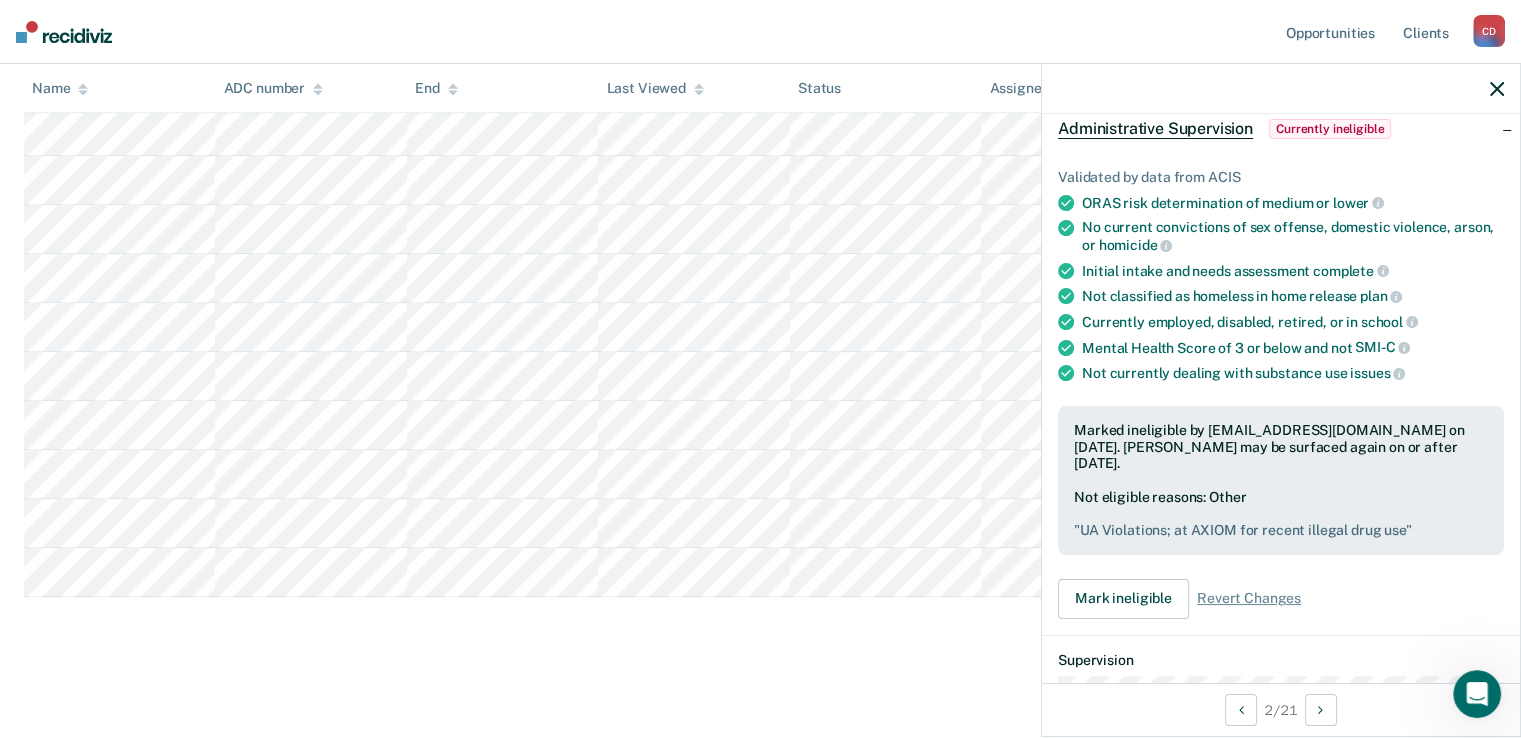 scroll, scrollTop: 852, scrollLeft: 0, axis: vertical 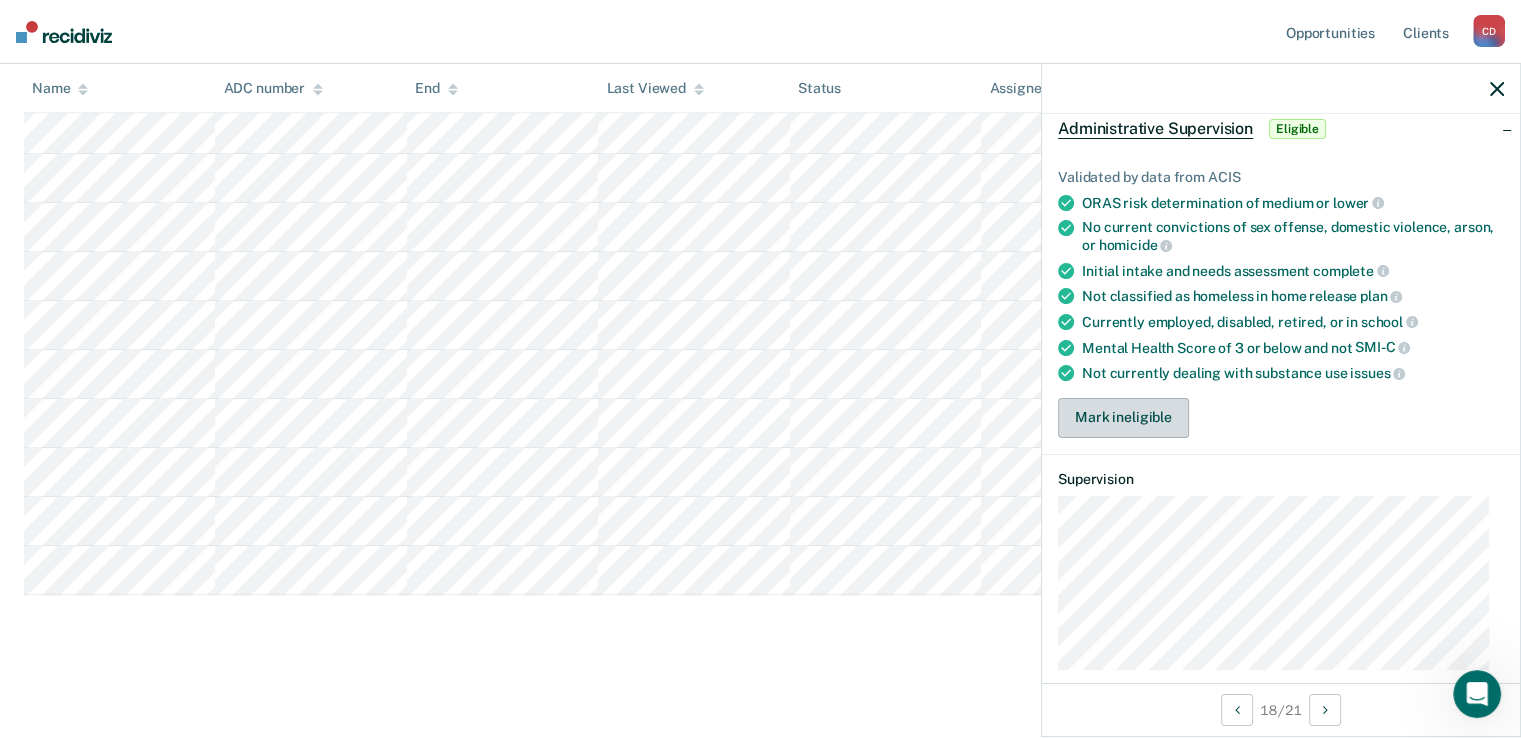 click on "Mark ineligible" at bounding box center (1123, 418) 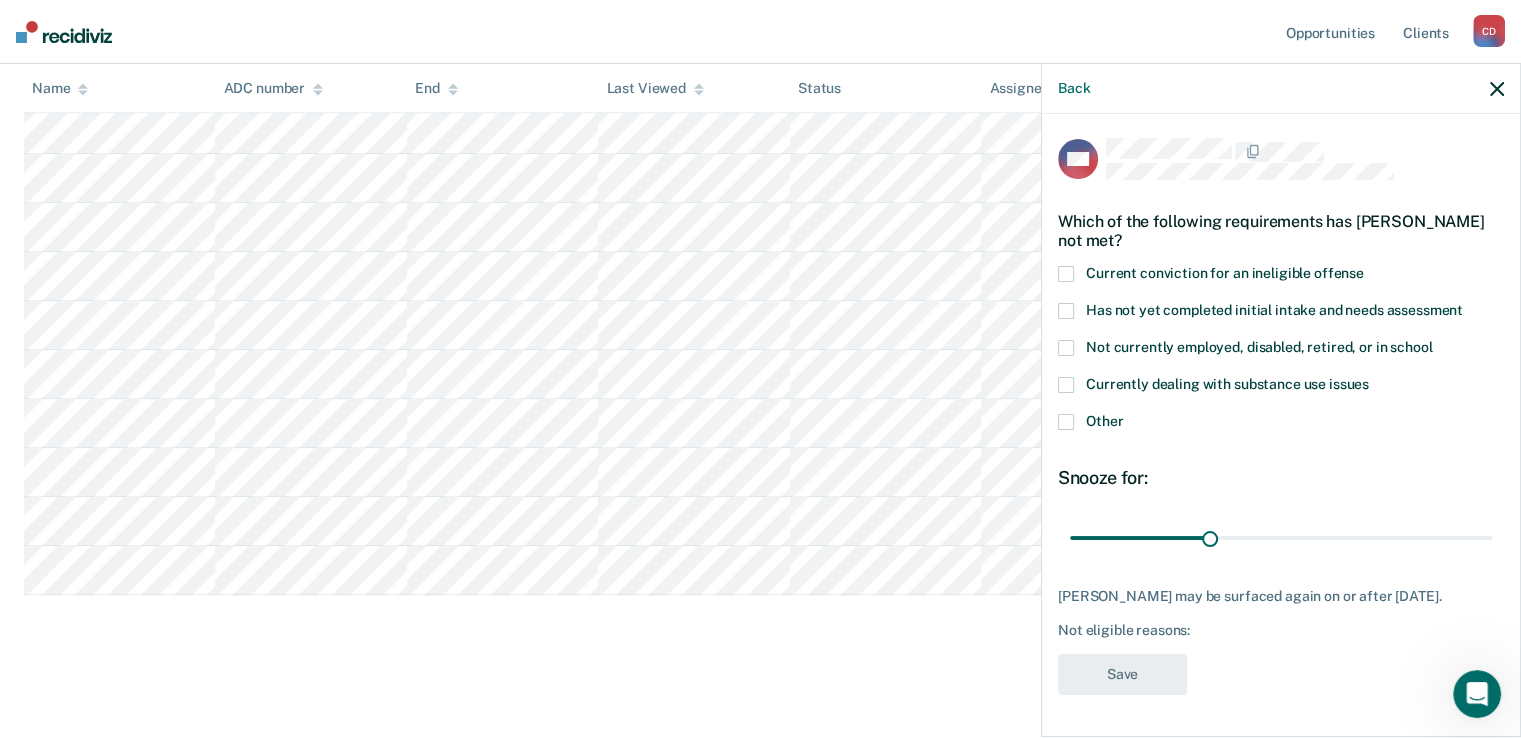 click on "Other" at bounding box center (1104, 421) 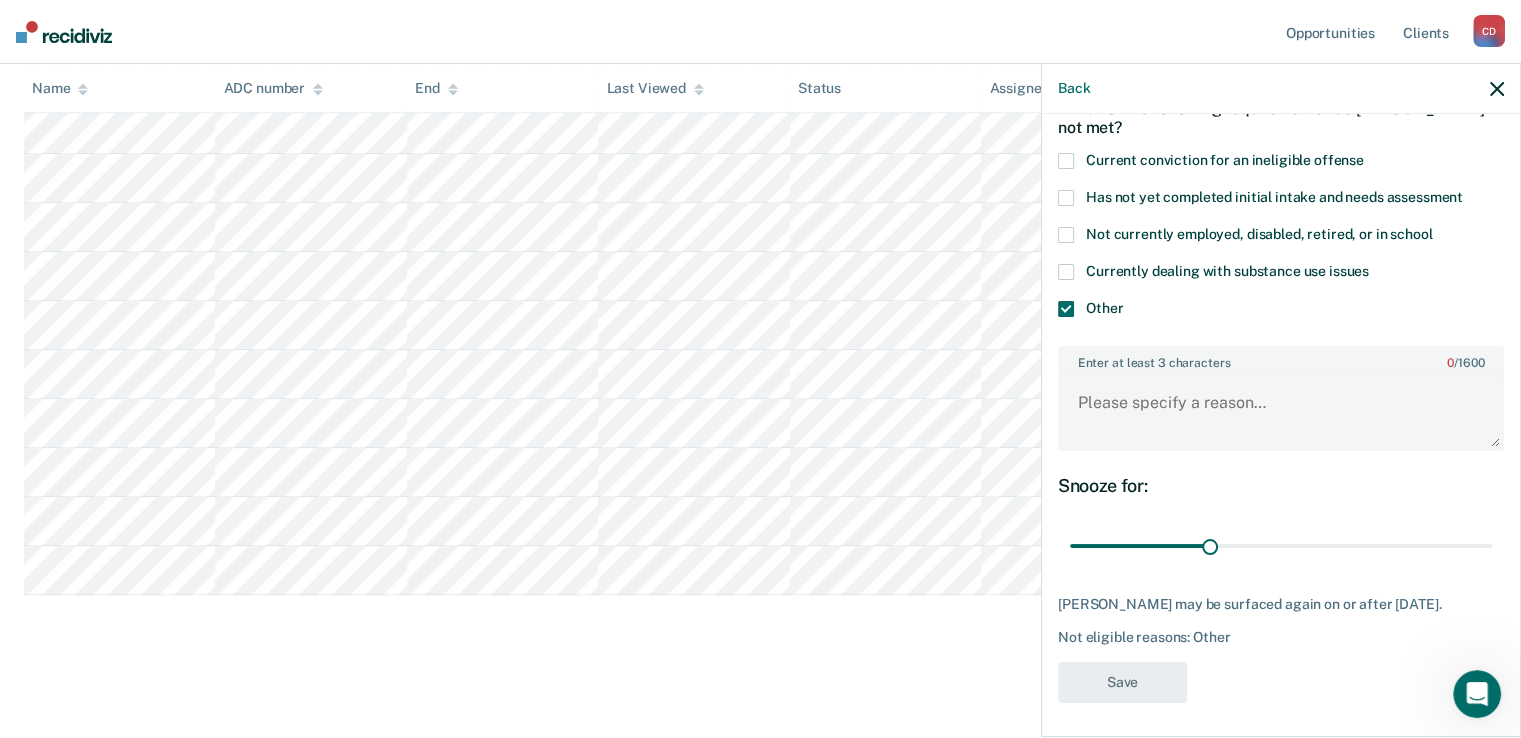scroll, scrollTop: 115, scrollLeft: 0, axis: vertical 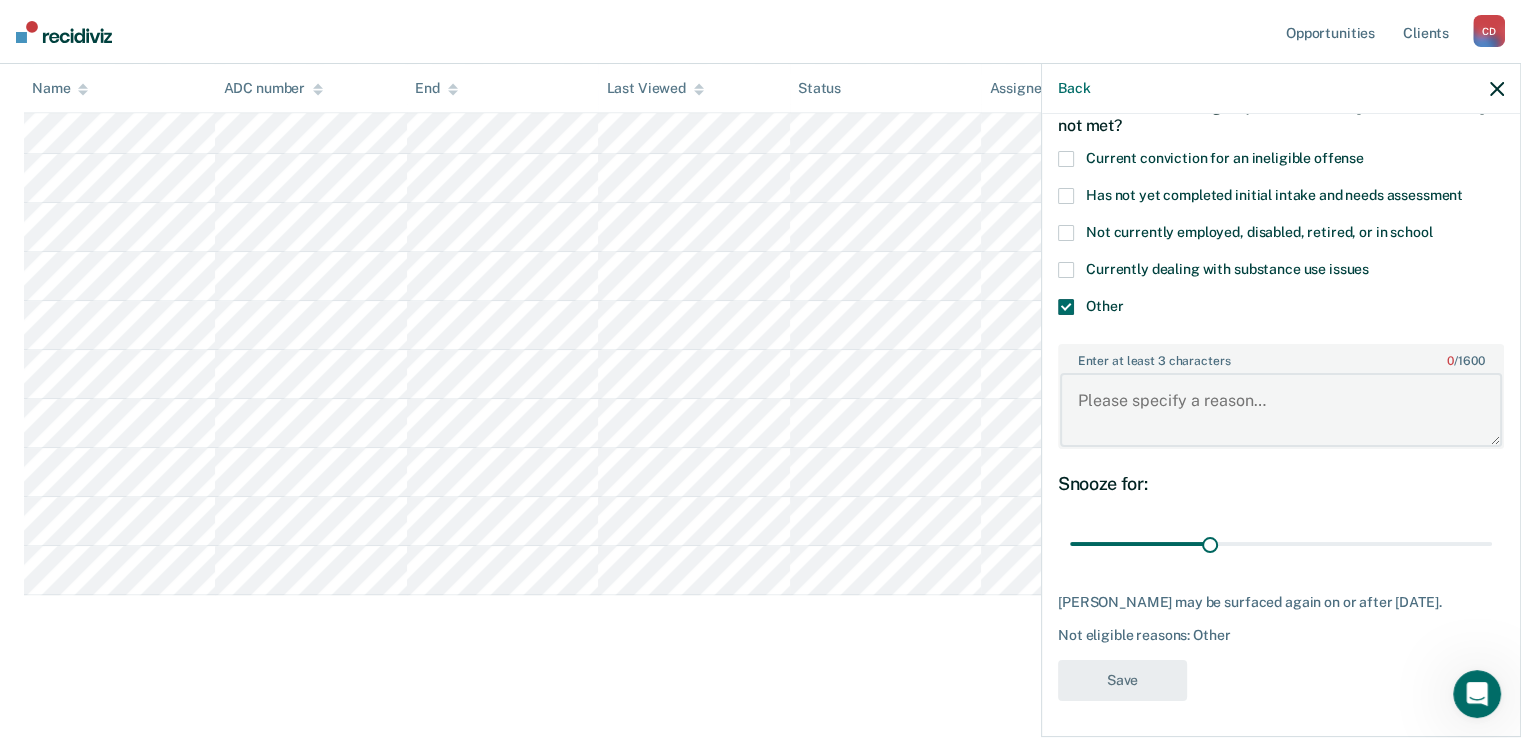 click on "Enter at least 3 characters 0  /  1600" at bounding box center [1281, 410] 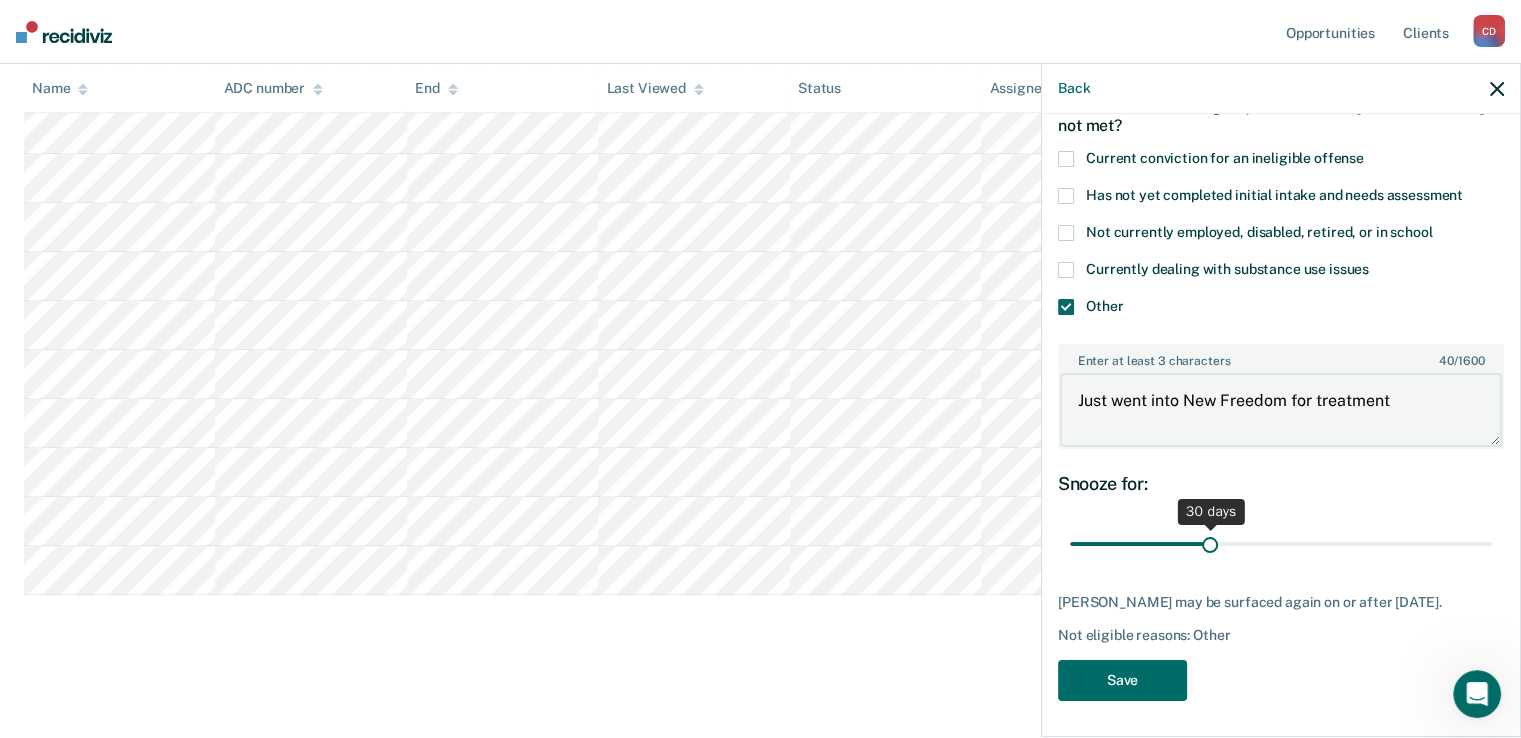 type on "Just went into New Freedom for treatment" 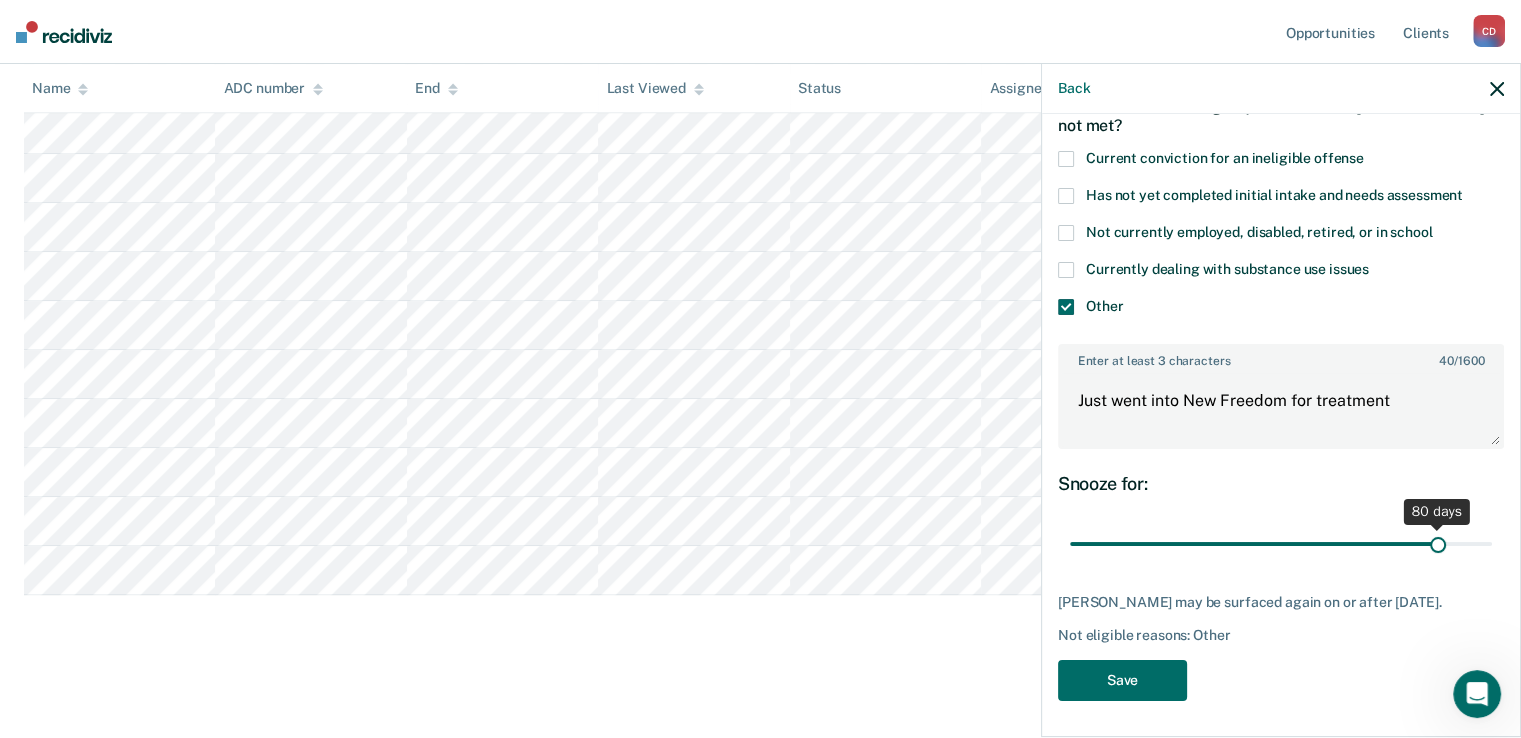 drag, startPoint x: 1198, startPoint y: 538, endPoint x: 1424, endPoint y: 548, distance: 226.22113 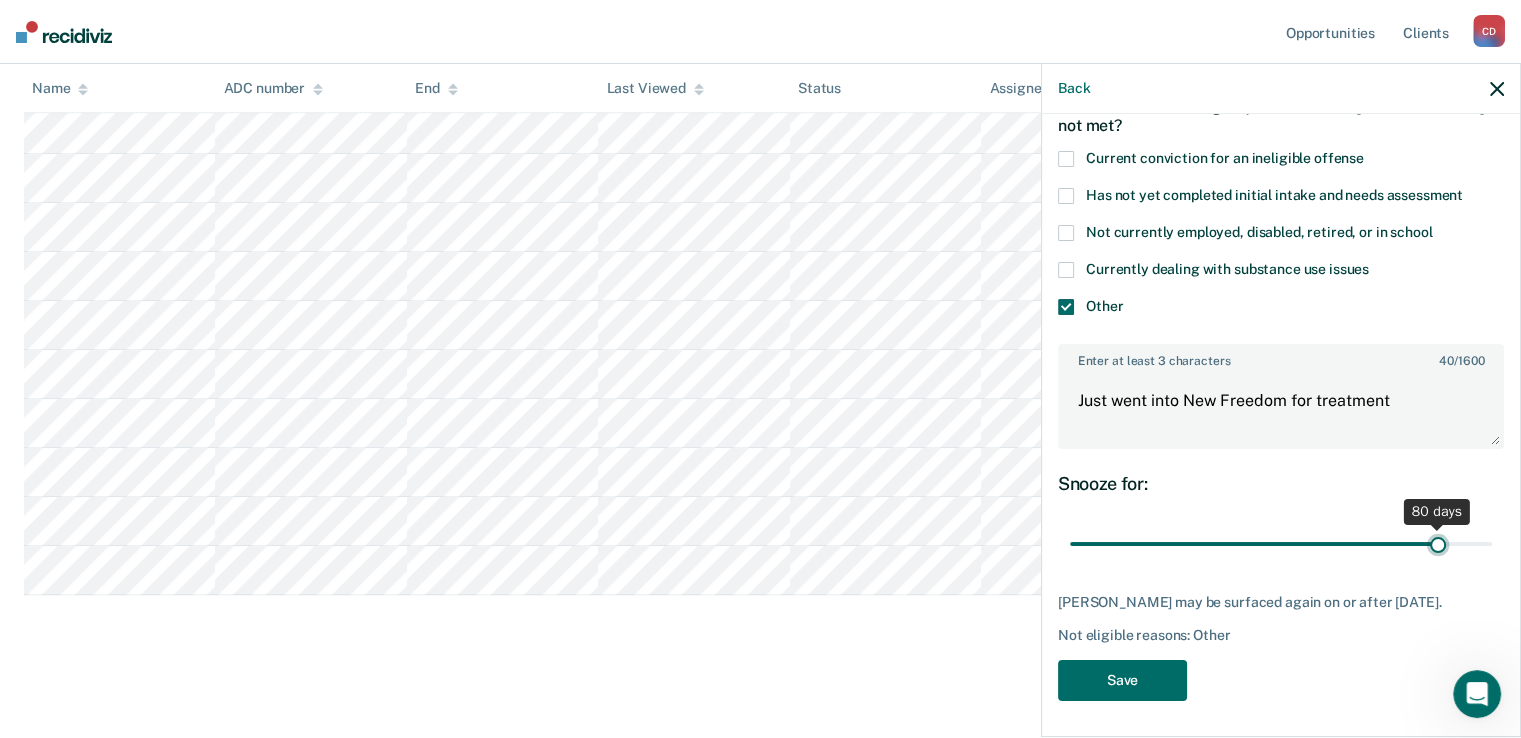 type on "80" 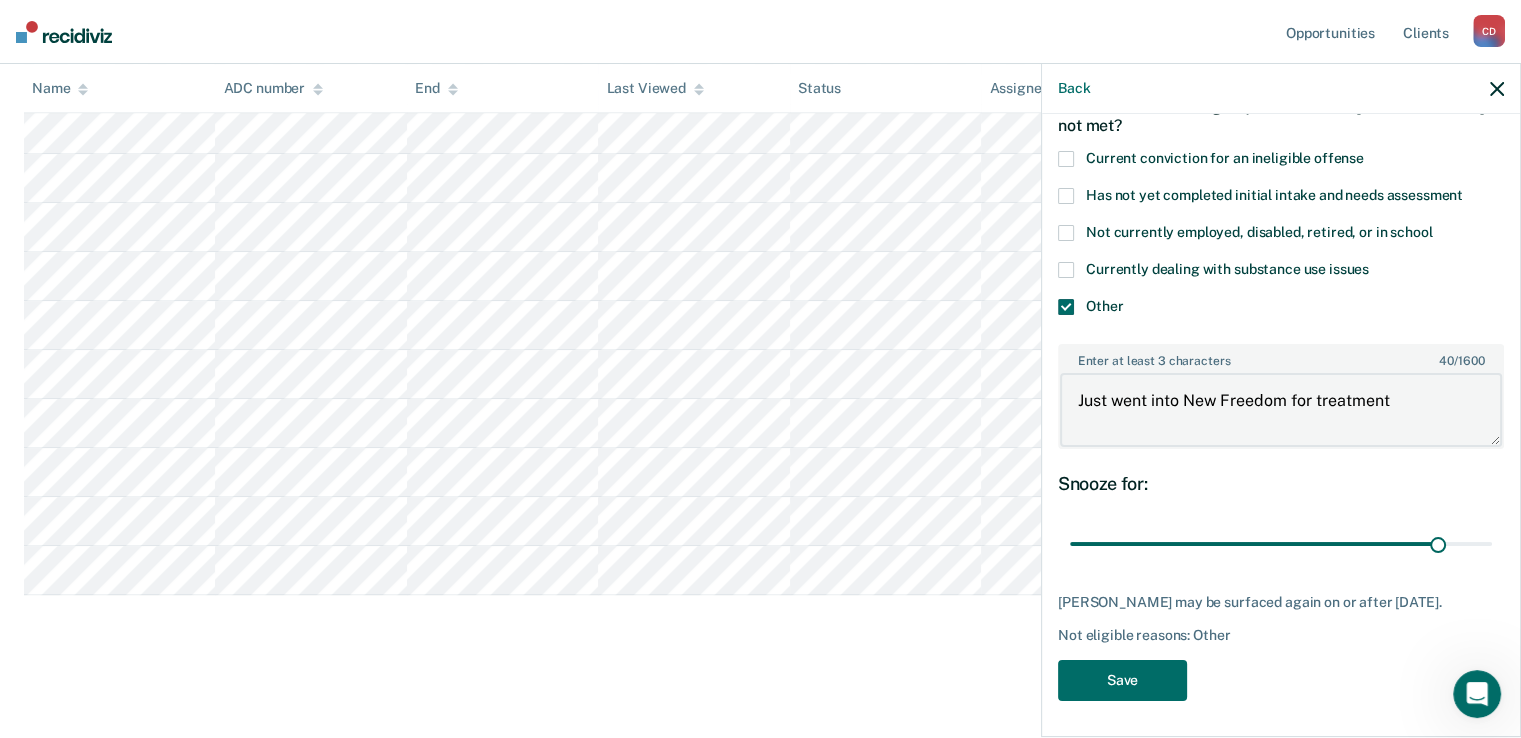 click on "Just went into New Freedom for treatment" at bounding box center (1281, 410) 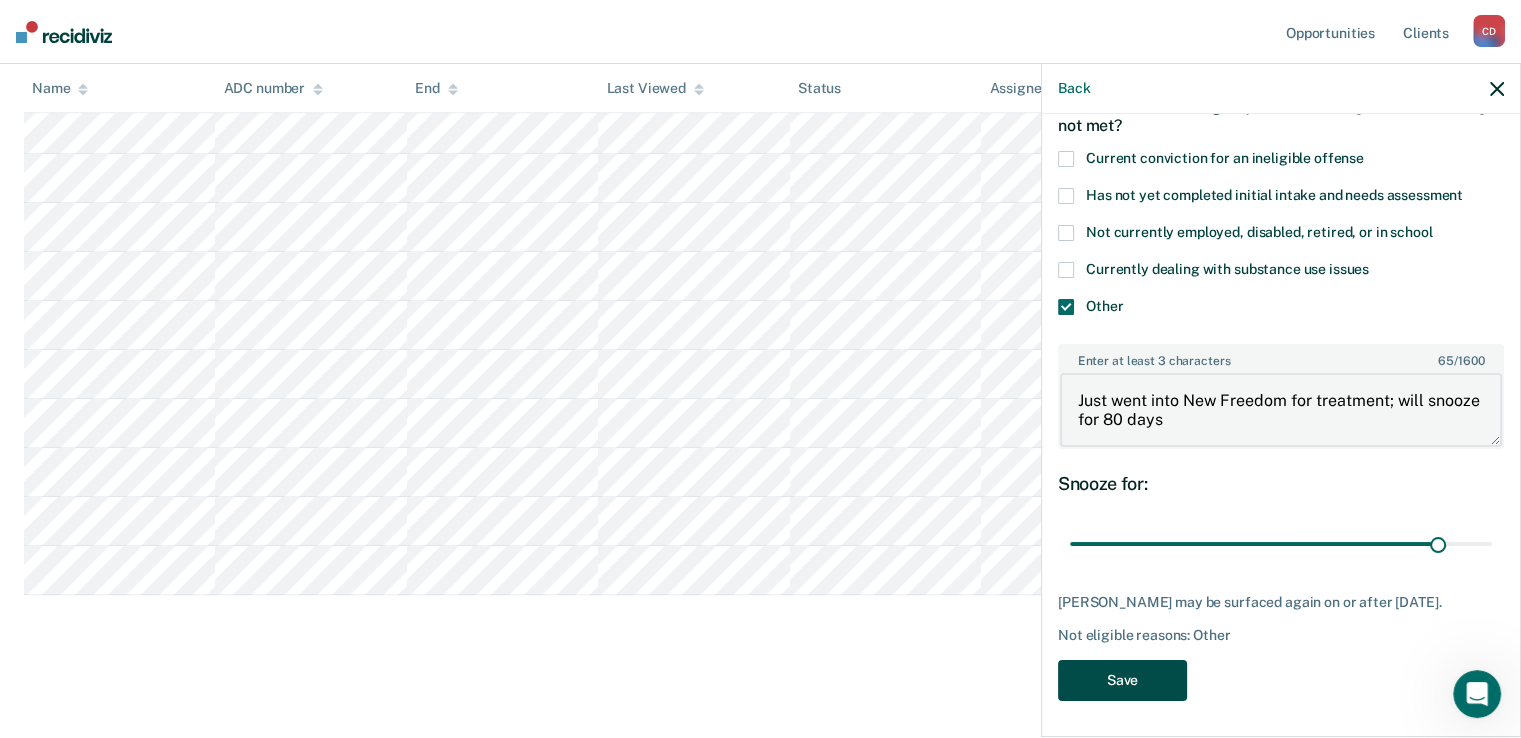 type on "Just went into New Freedom for treatment; will snooze for 80 days" 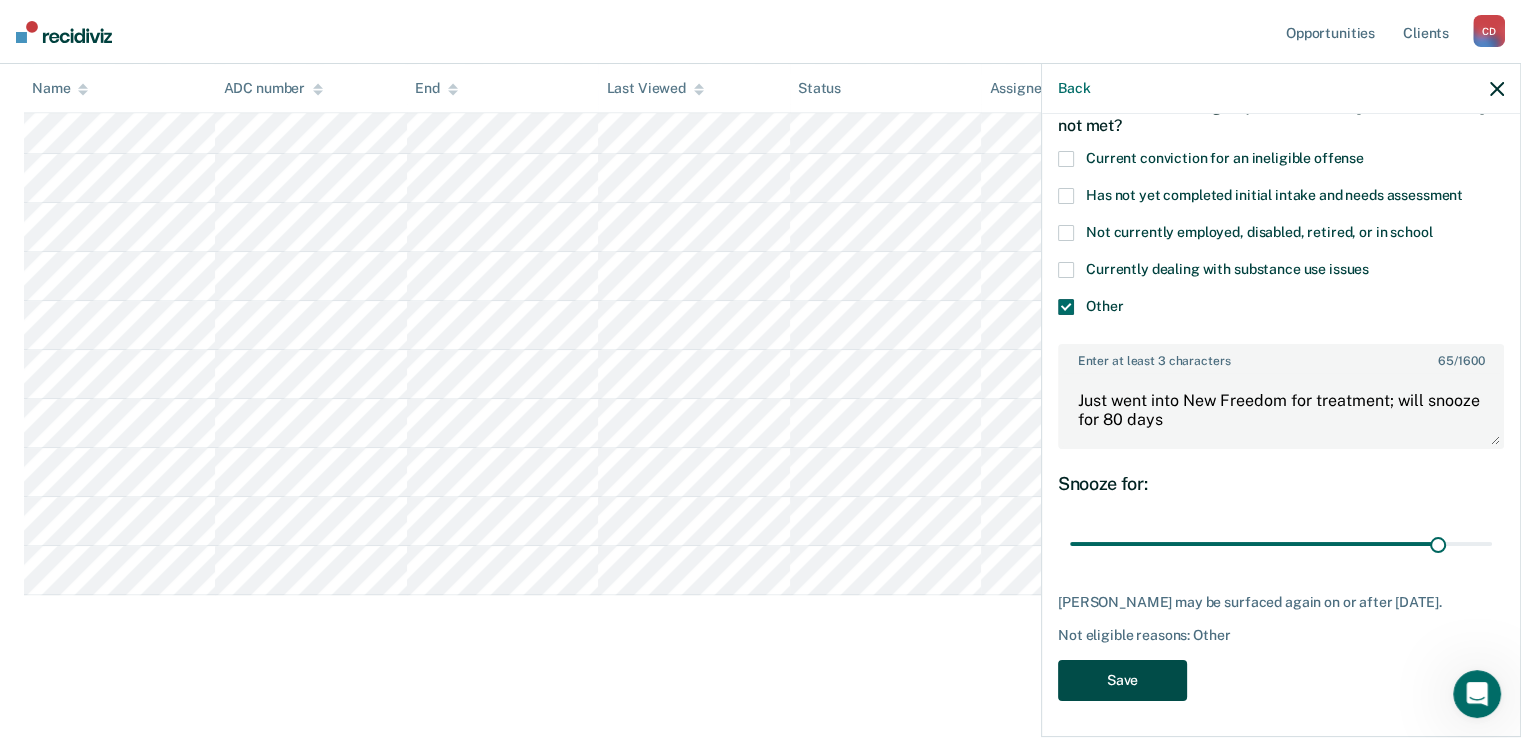 click on "Save" at bounding box center (1122, 680) 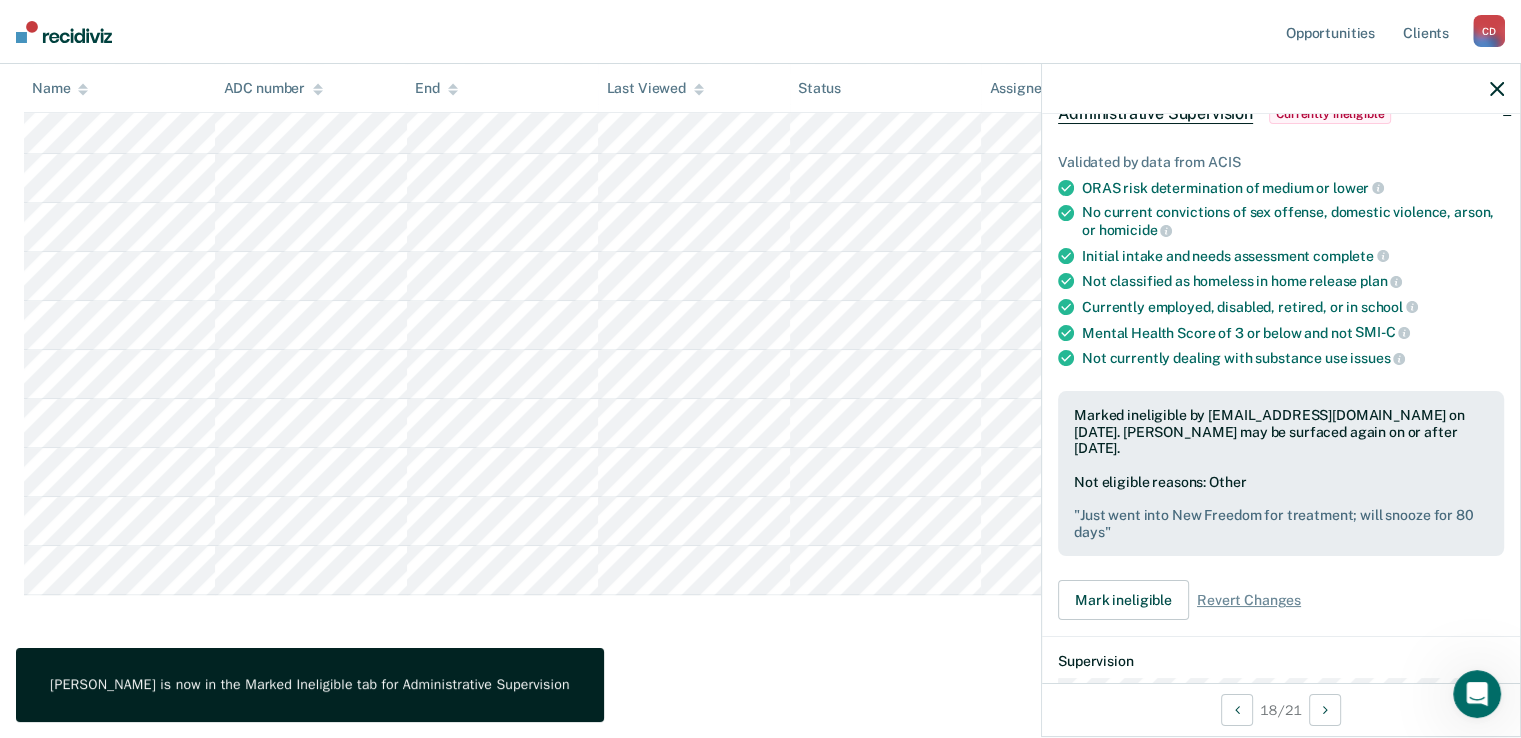 click on "Administrative Supervision   Review clients who may be eligible for Administrative Supervision and complete the checklist for them. Administrative Supervision Administrative Supervision Clear   CROs Eligible Now 19 Marked Ineligible 2
To pick up a draggable item, press the space bar.
While dragging, use the arrow keys to move the item.
Press space again to drop the item in its new position, or press escape to cancel.
19 Name ADC number End Last Viewed Status Assigned to" at bounding box center (760, -6) 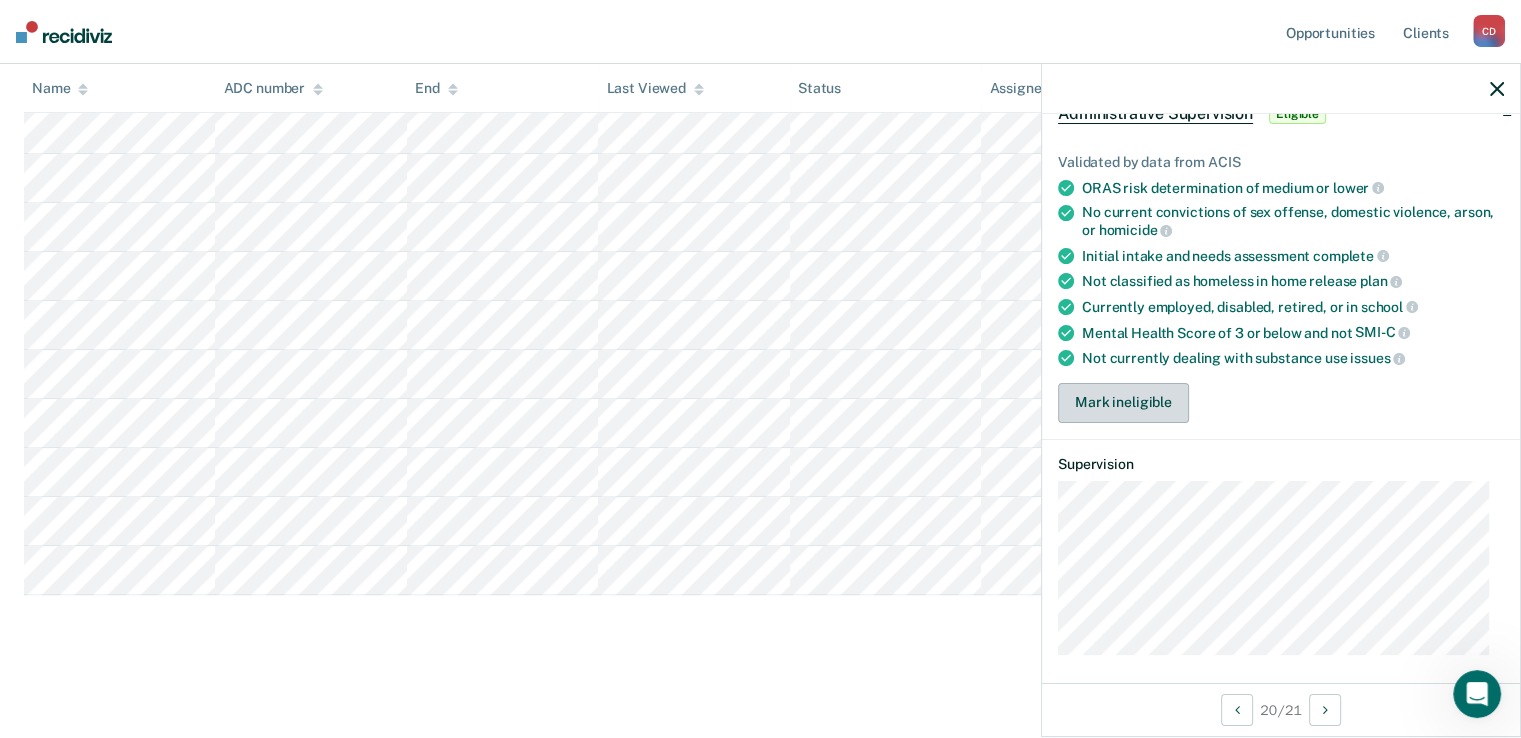 click on "Mark ineligible" at bounding box center (1123, 403) 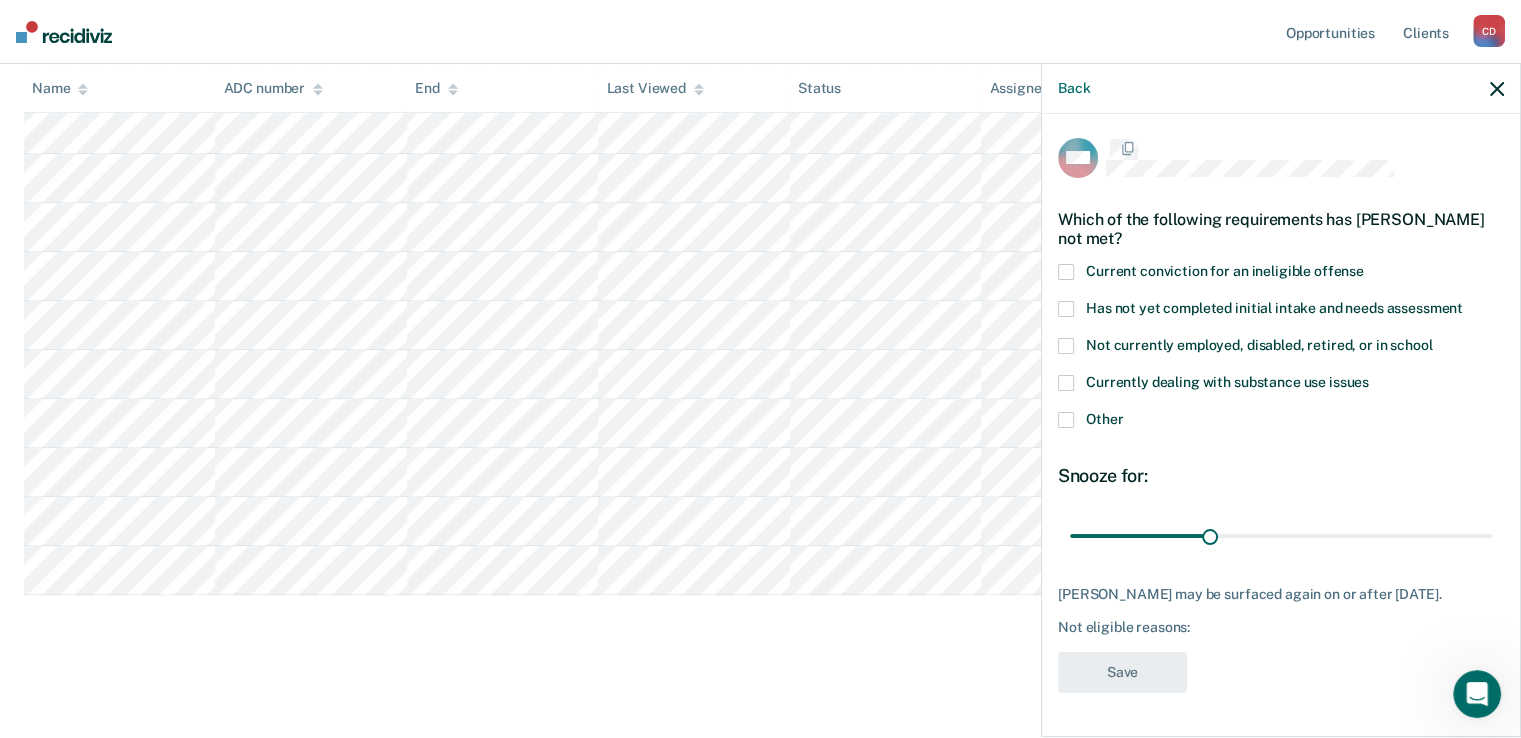 scroll, scrollTop: 0, scrollLeft: 0, axis: both 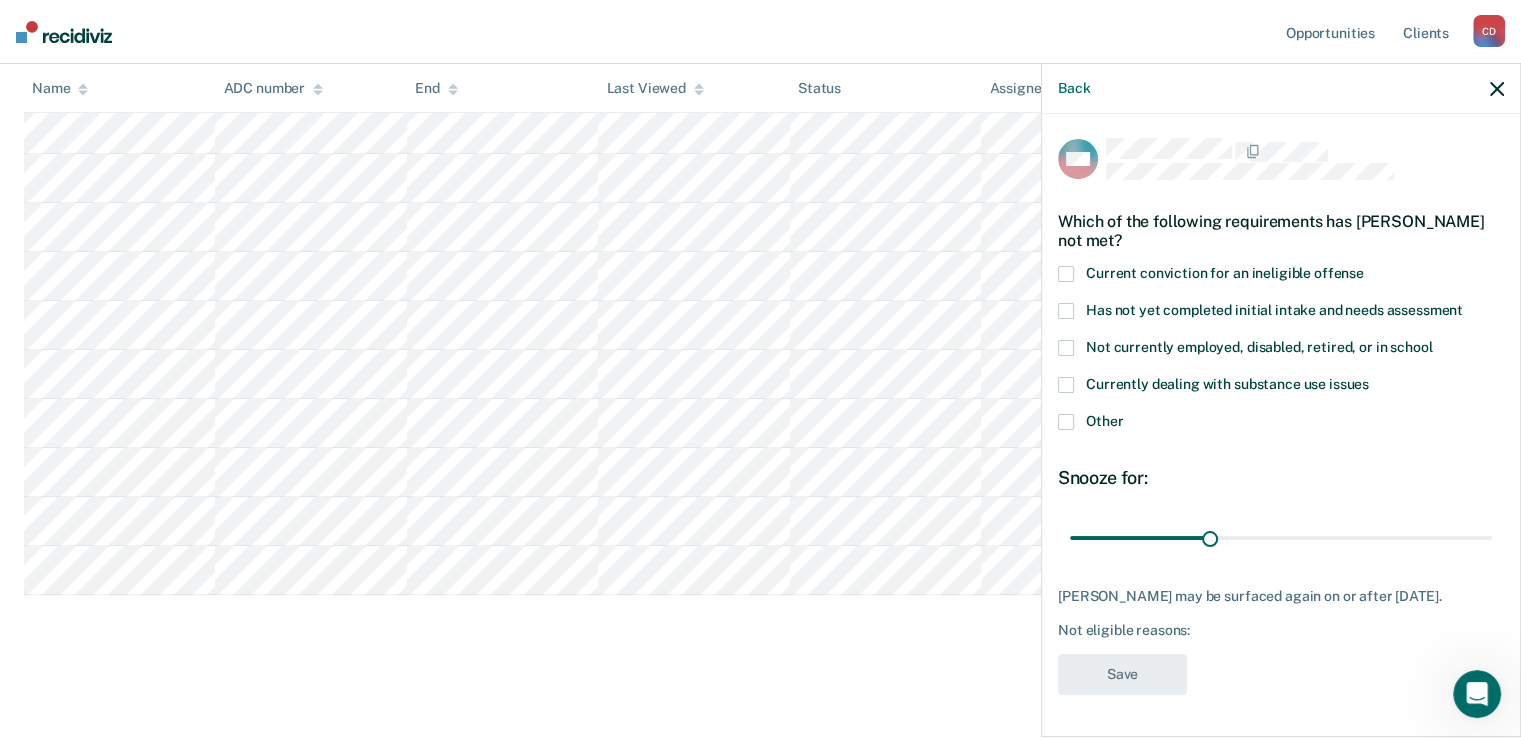 click at bounding box center (1066, 422) 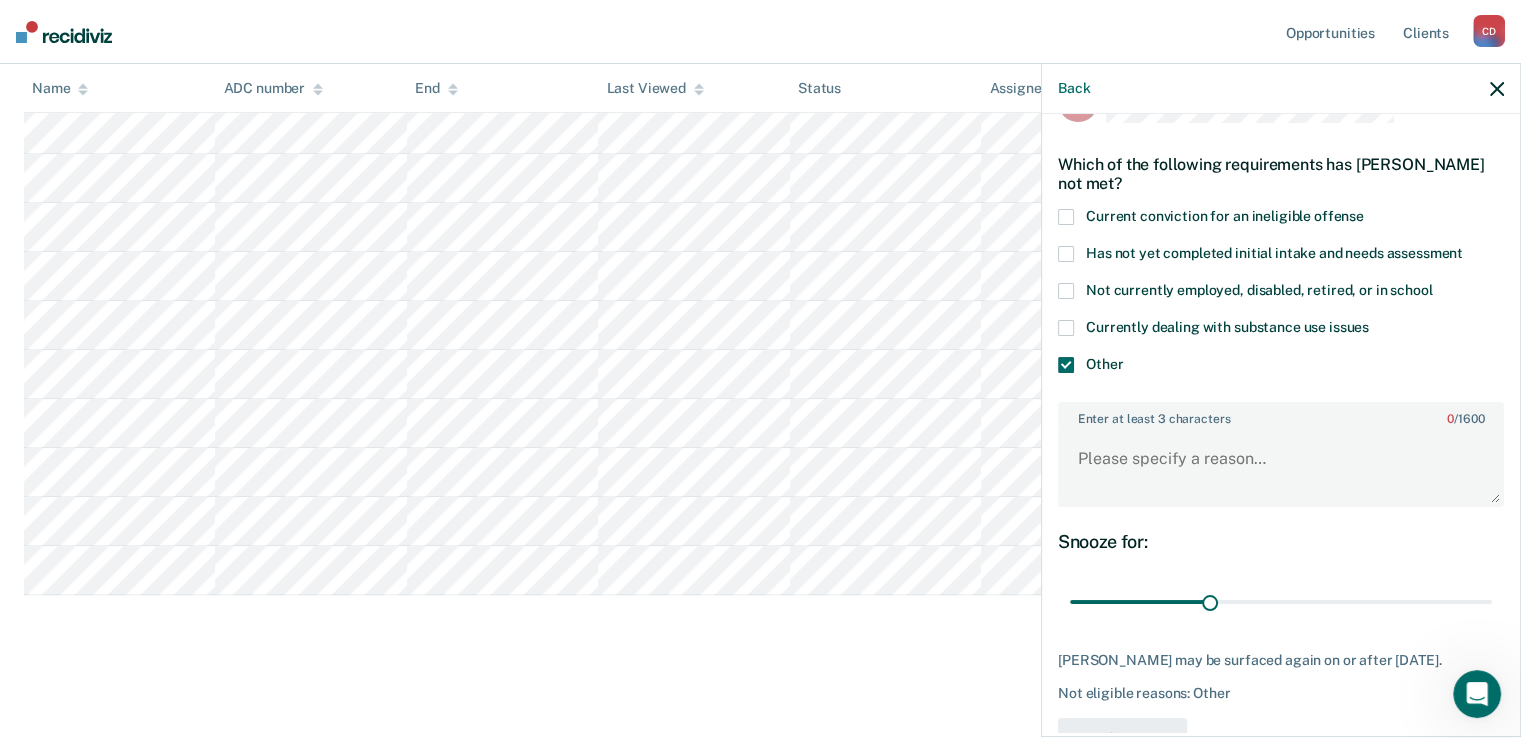 scroll, scrollTop: 115, scrollLeft: 0, axis: vertical 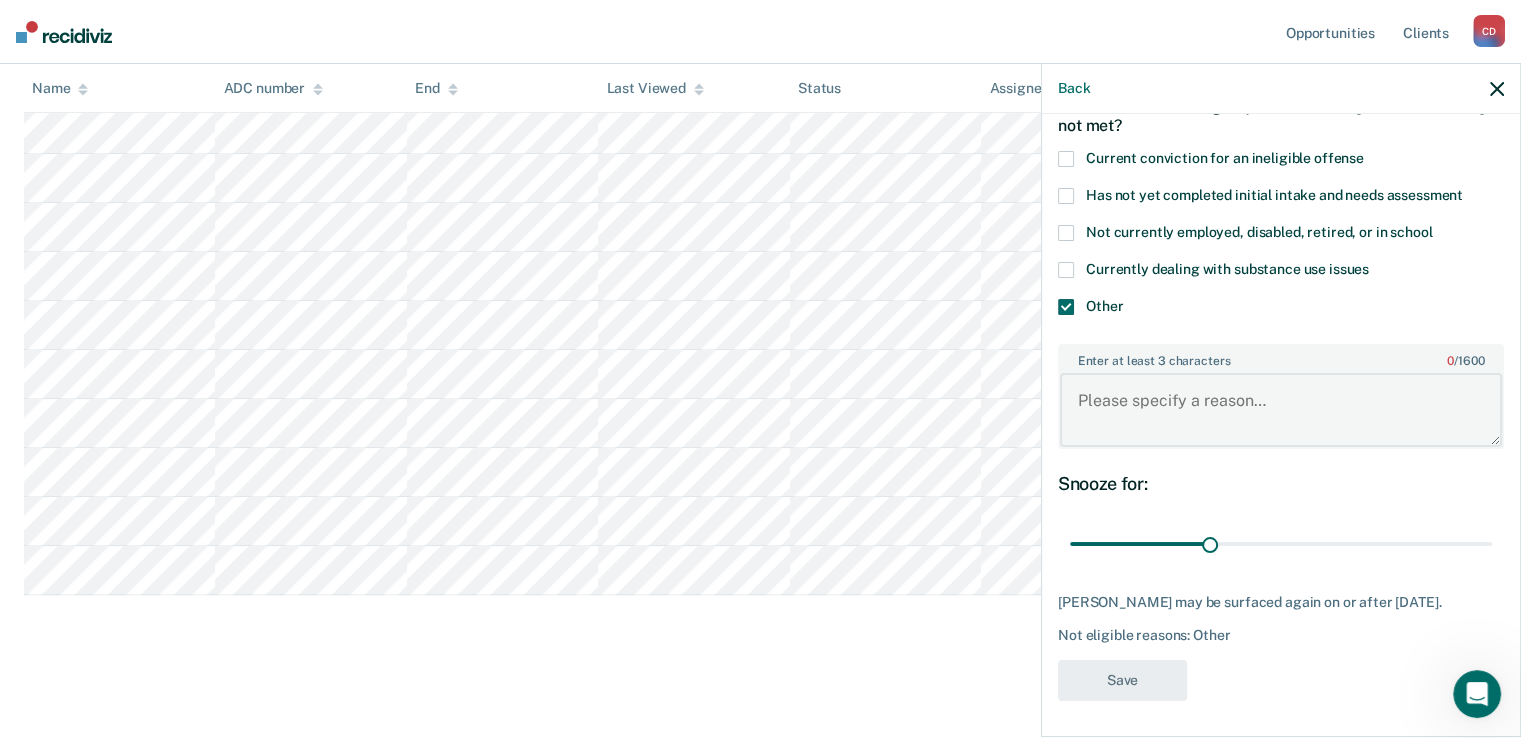 click on "Enter at least 3 characters 0  /  1600" at bounding box center [1281, 410] 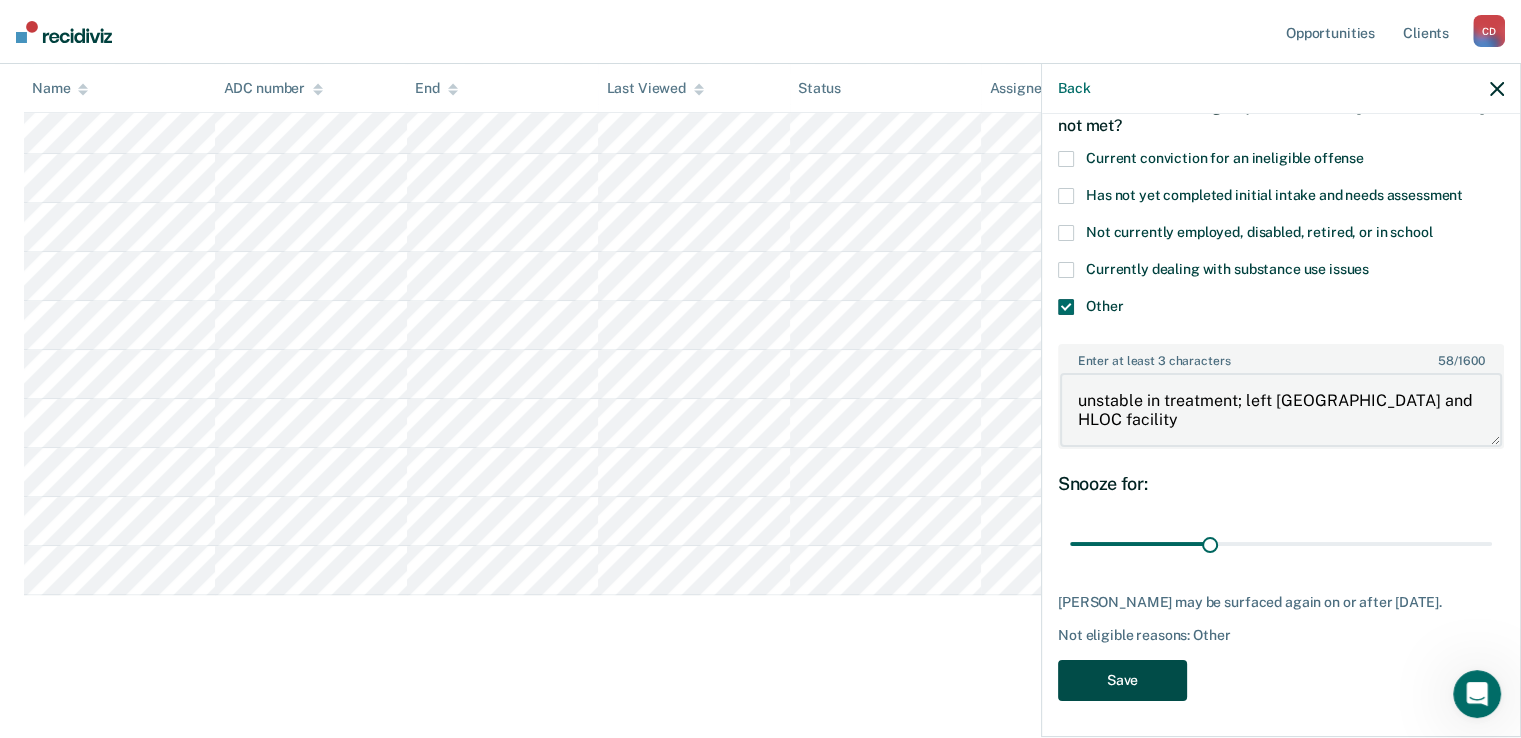 type on "unstable in treatment; left [GEOGRAPHIC_DATA] and HLOC facility" 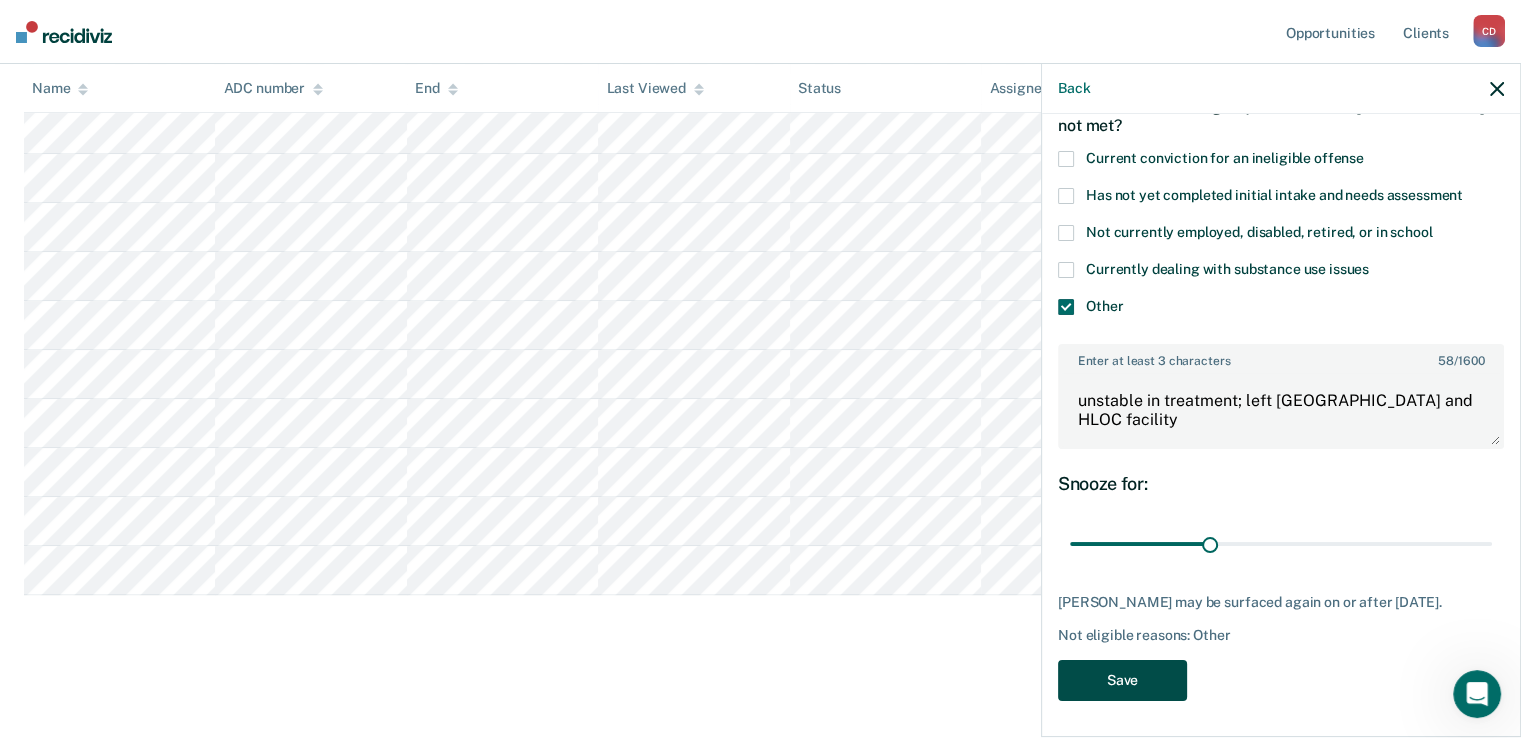 click on "Save" at bounding box center [1122, 680] 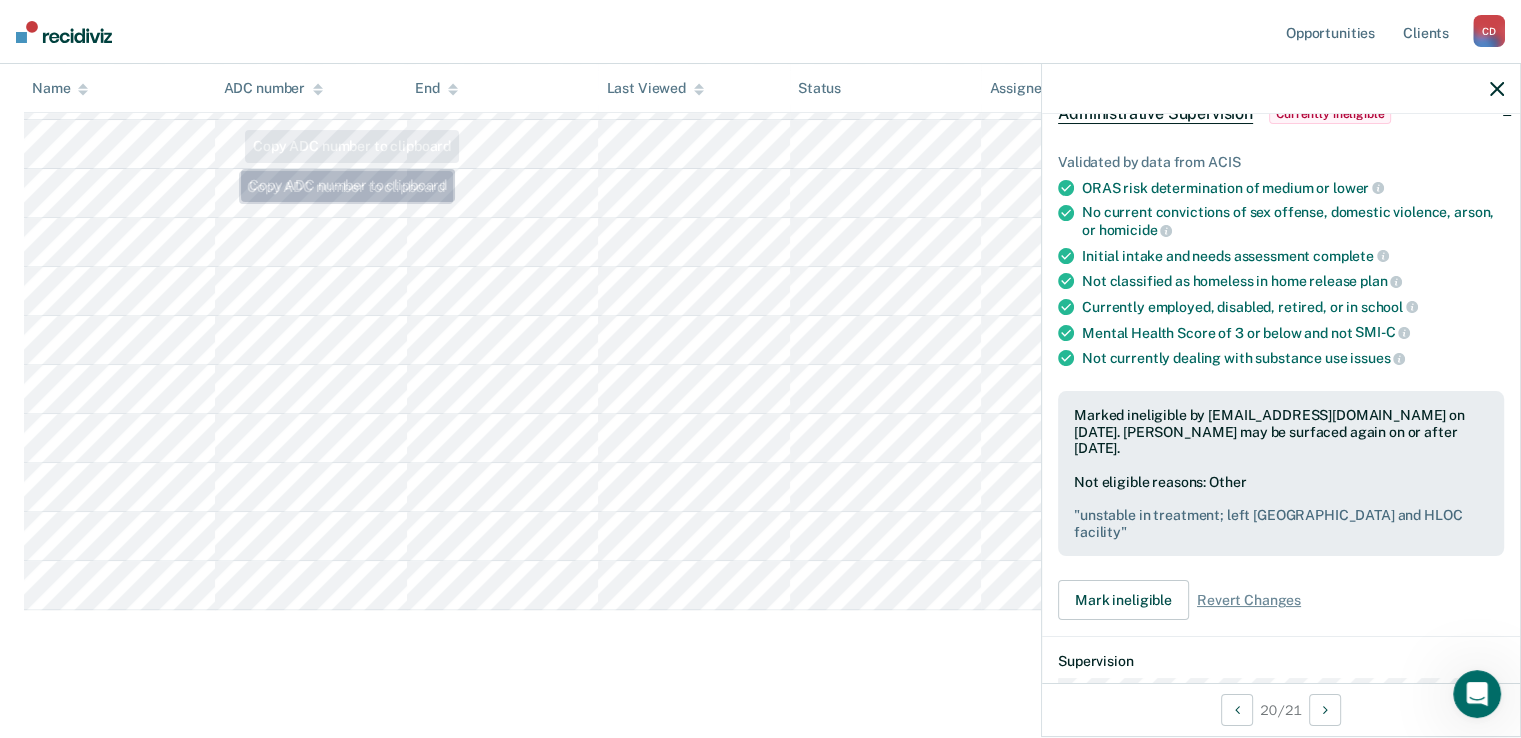 scroll, scrollTop: 754, scrollLeft: 0, axis: vertical 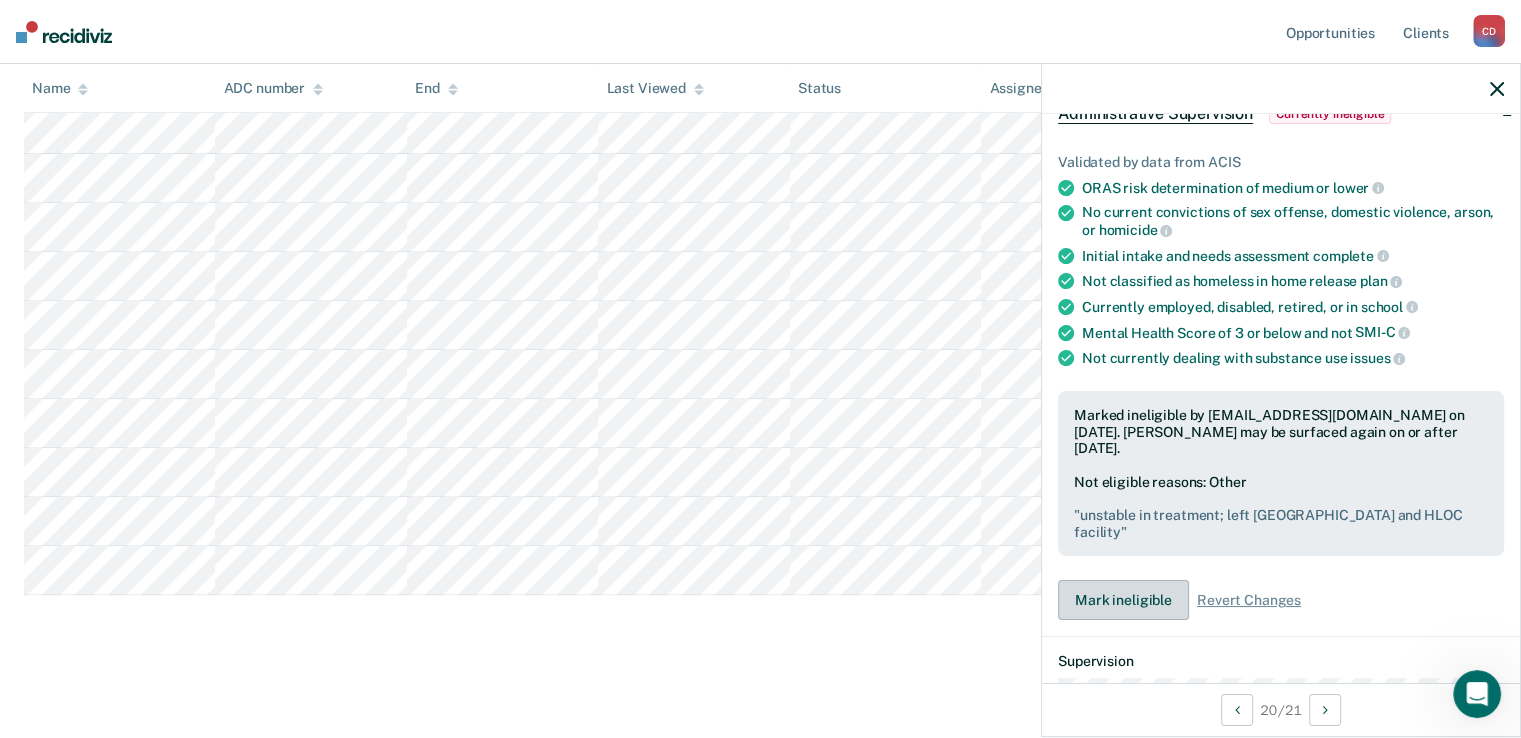 click on "Mark ineligible" at bounding box center [1123, 600] 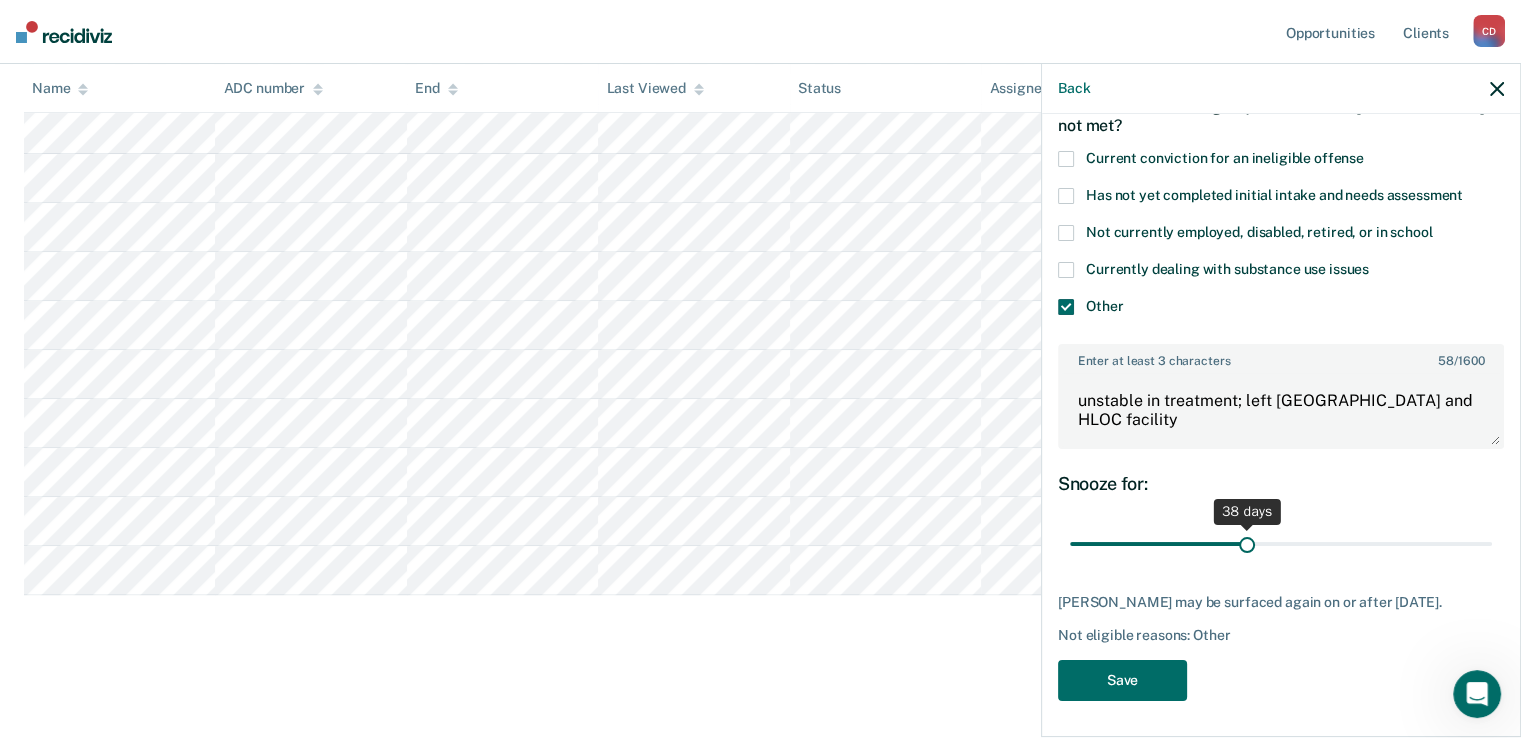 drag, startPoint x: 1208, startPoint y: 537, endPoint x: 1242, endPoint y: 537, distance: 34 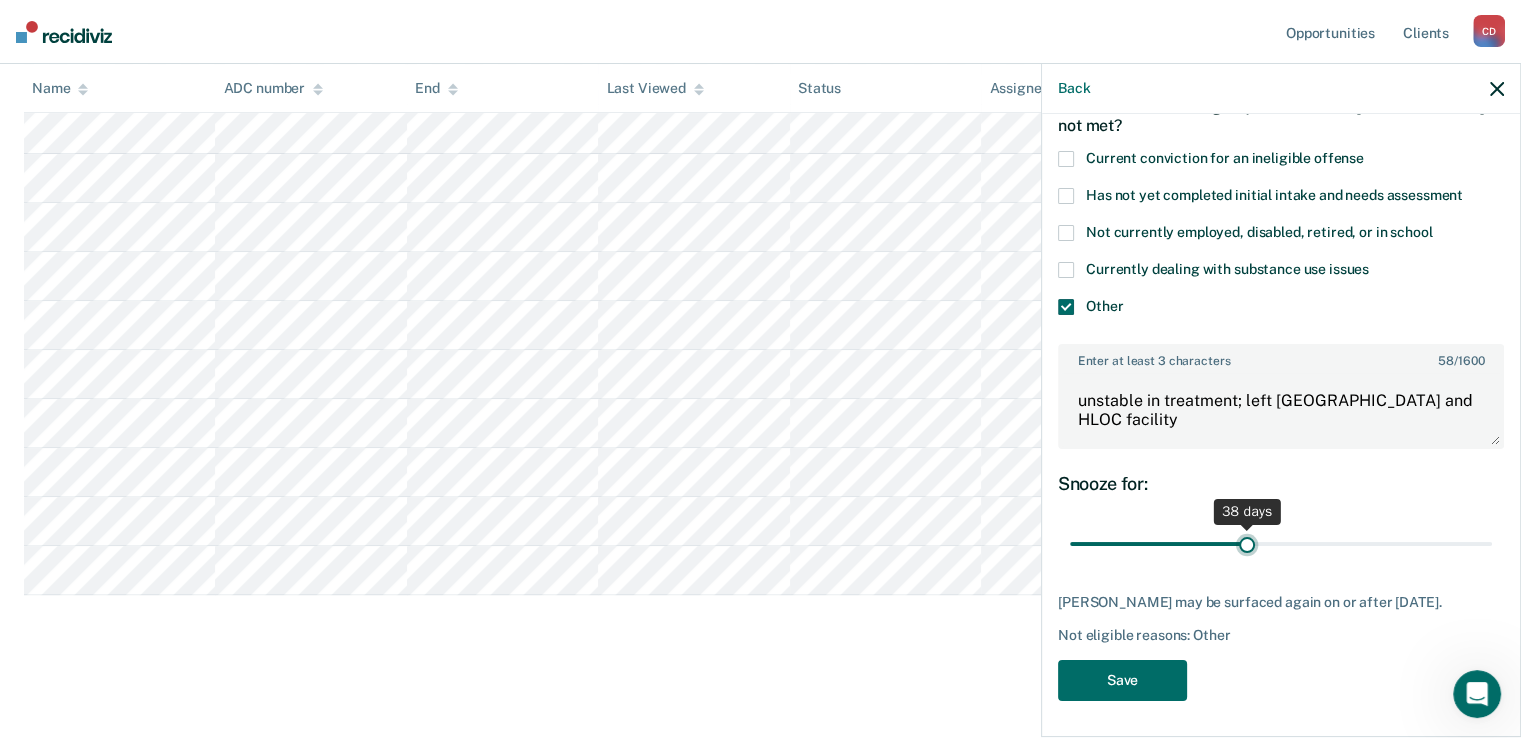 type on "38" 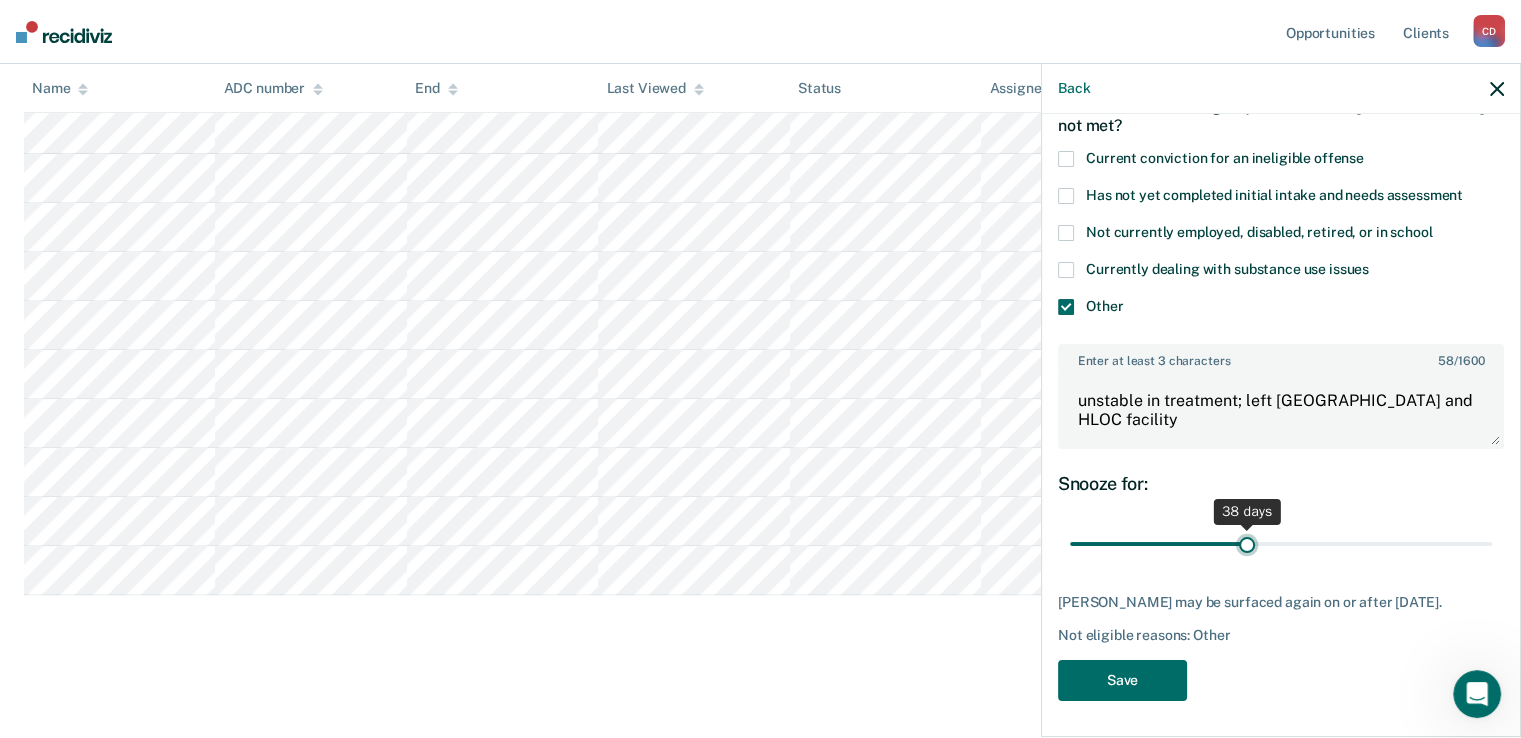 click at bounding box center [1281, 544] 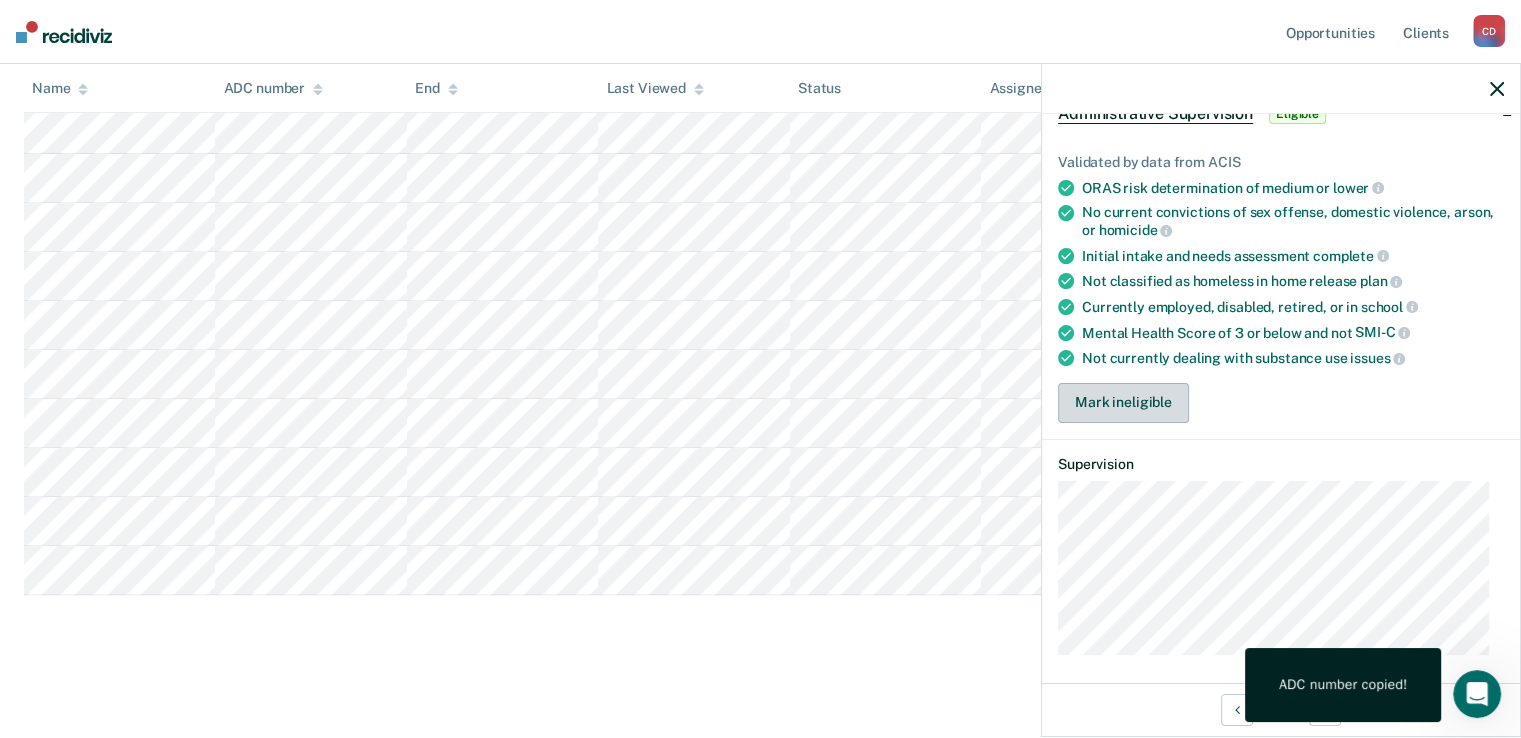 click on "Mark ineligible" at bounding box center [1123, 403] 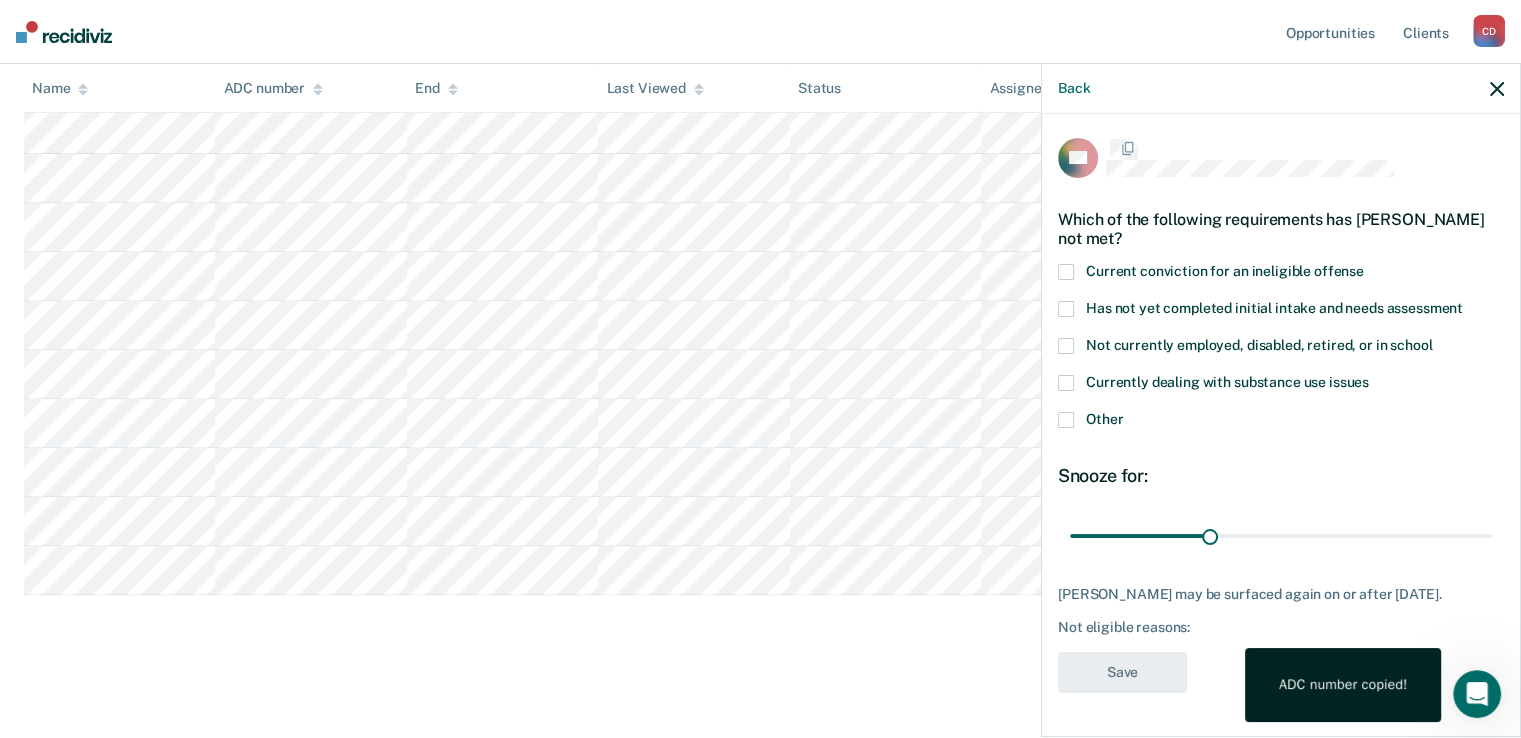 scroll, scrollTop: 0, scrollLeft: 0, axis: both 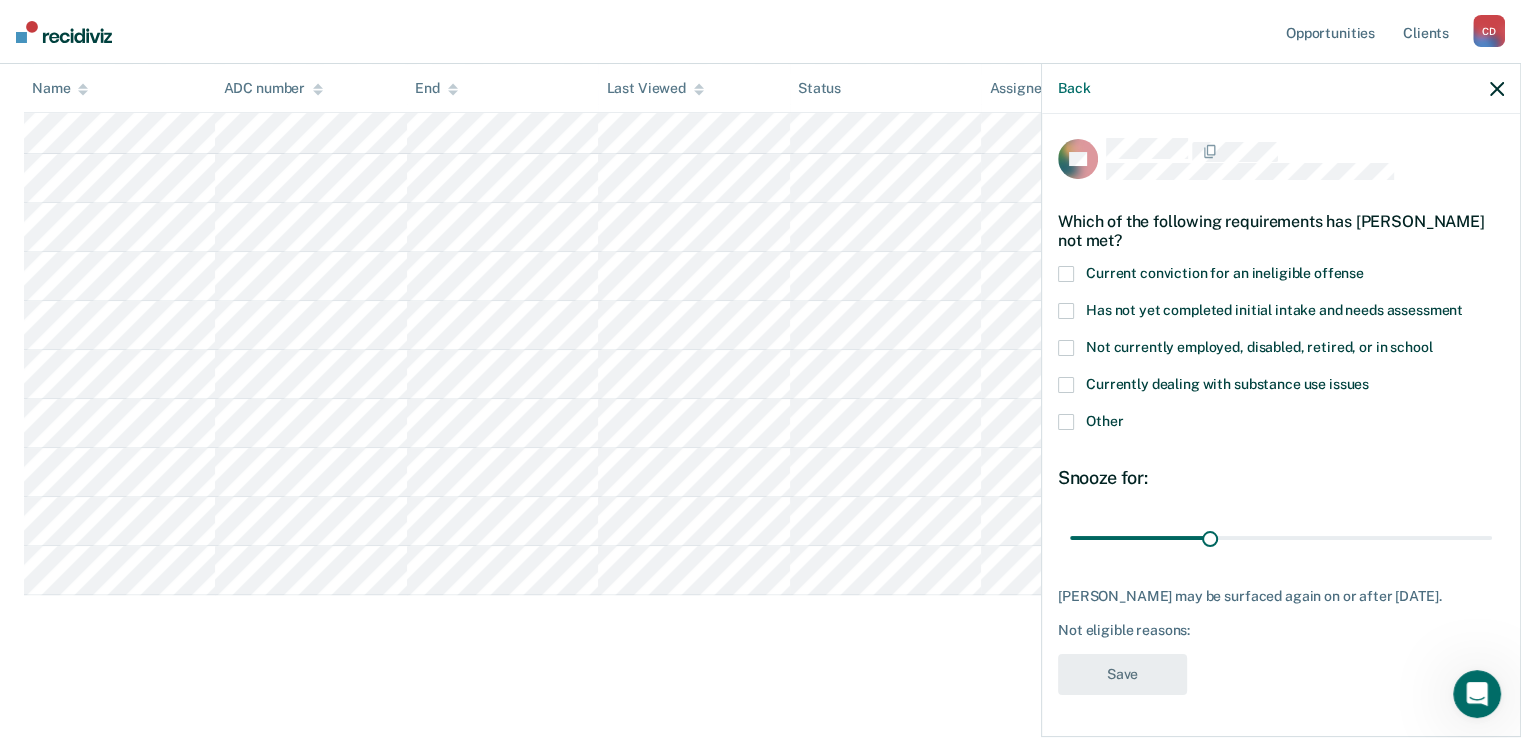 click on "Not currently employed, disabled, retired, or in school" at bounding box center (1259, 347) 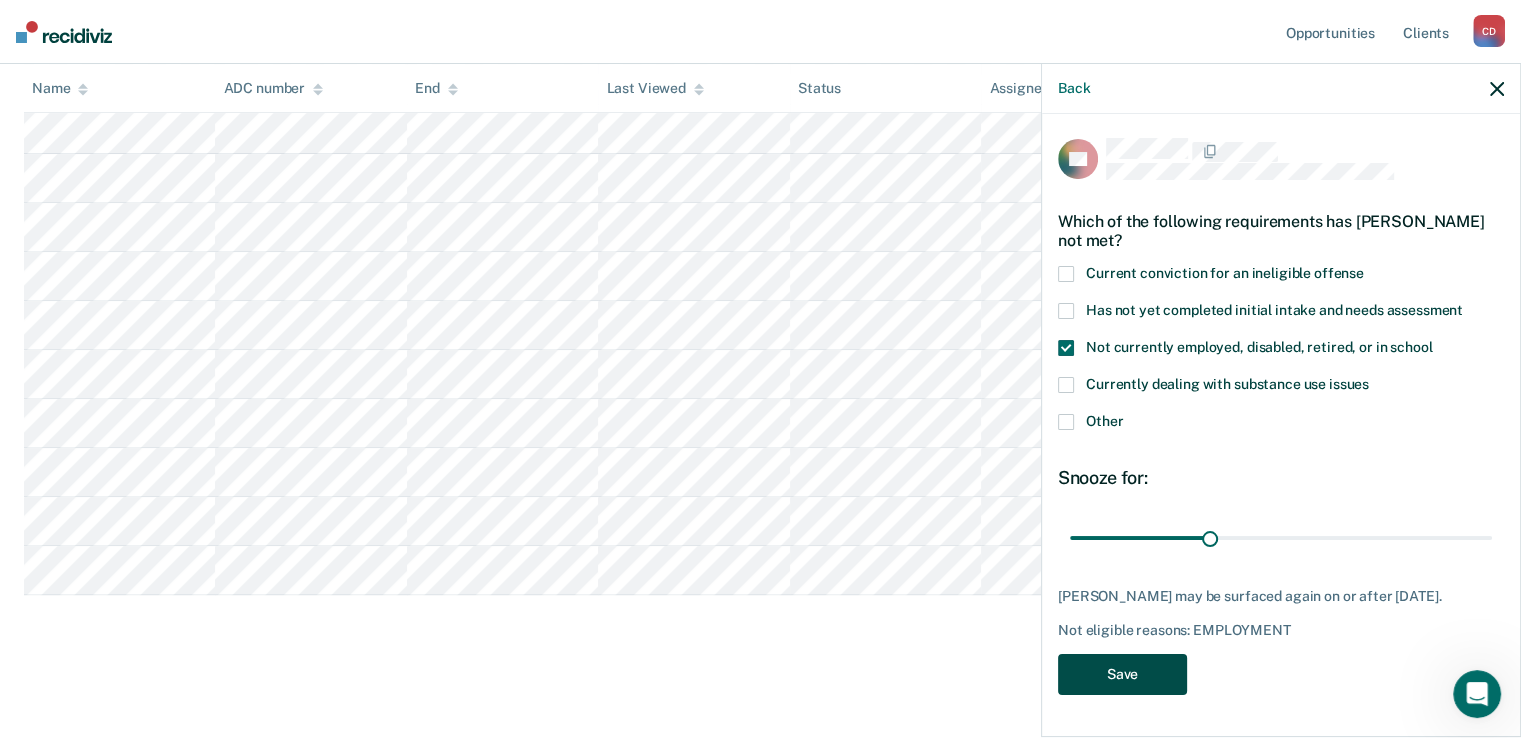 click on "Save" at bounding box center (1122, 674) 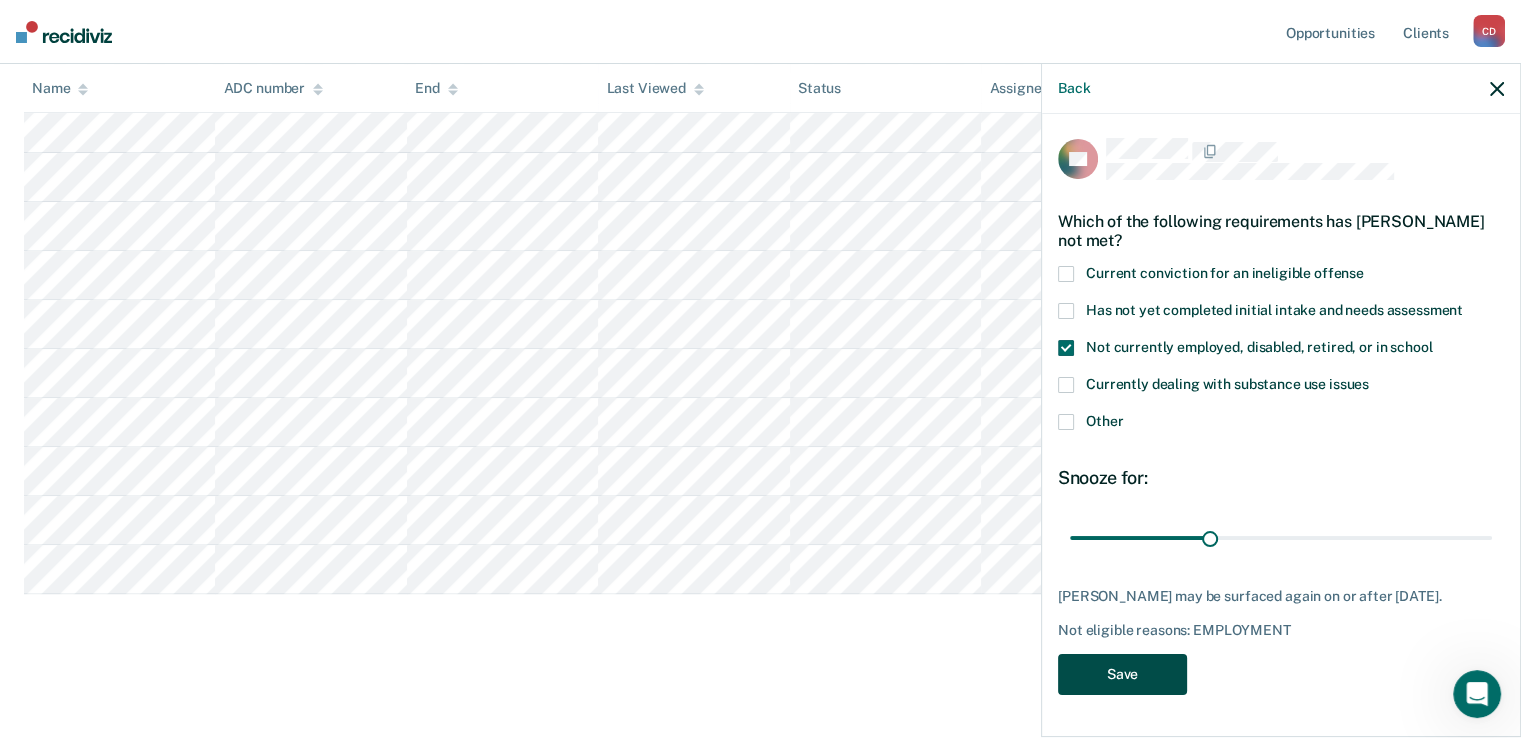 scroll, scrollTop: 705, scrollLeft: 0, axis: vertical 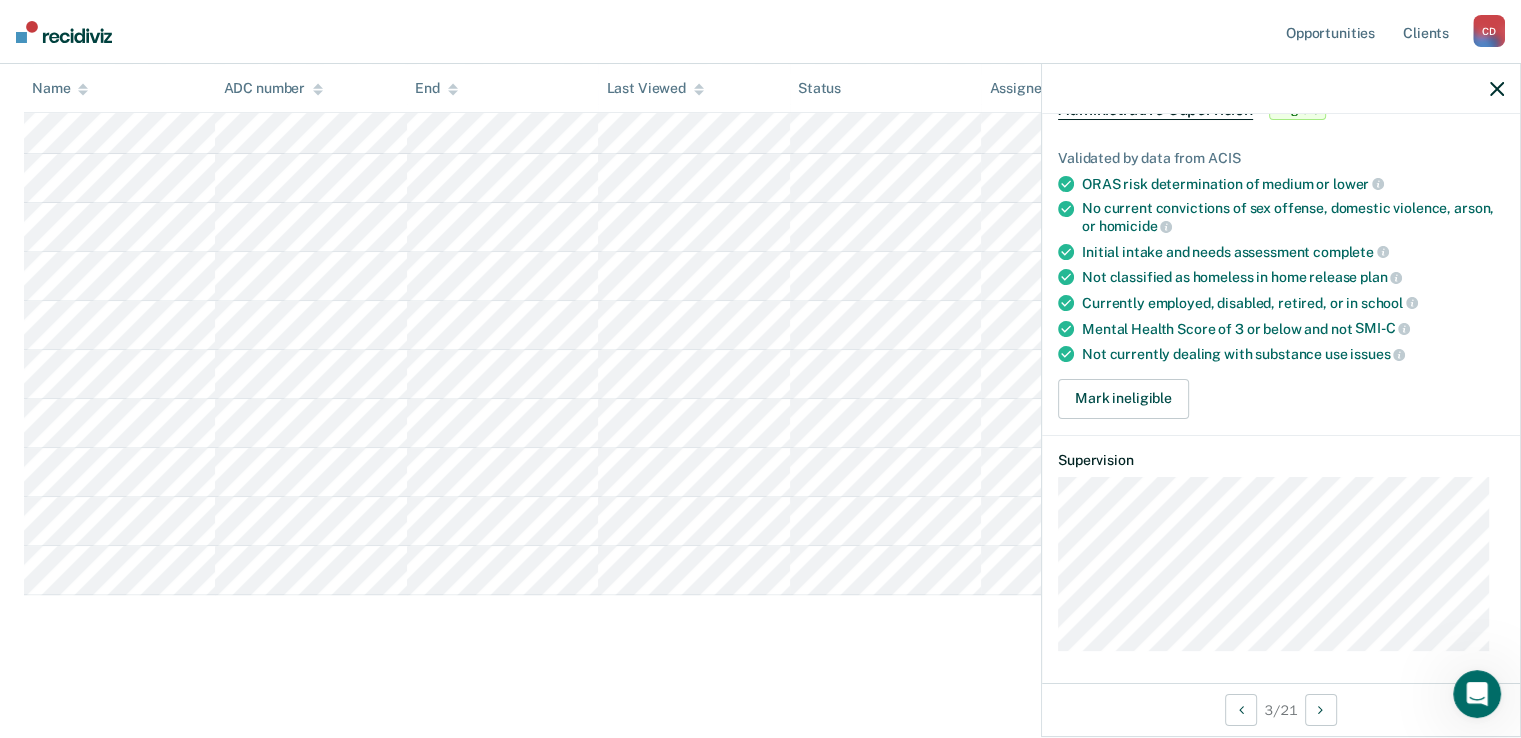 click on "Administrative Supervision   Review clients who may be eligible for Administrative Supervision and complete the checklist for them. Administrative Supervision Administrative Supervision Clear   CROs Eligible Now 17 Marked Ineligible 4
To pick up a draggable item, press the space bar.
While dragging, use the arrow keys to move the item.
Press space again to drop the item in its new position, or press escape to cancel.
17 Name ADC number End Last Viewed Status Assigned to" at bounding box center (760, 67) 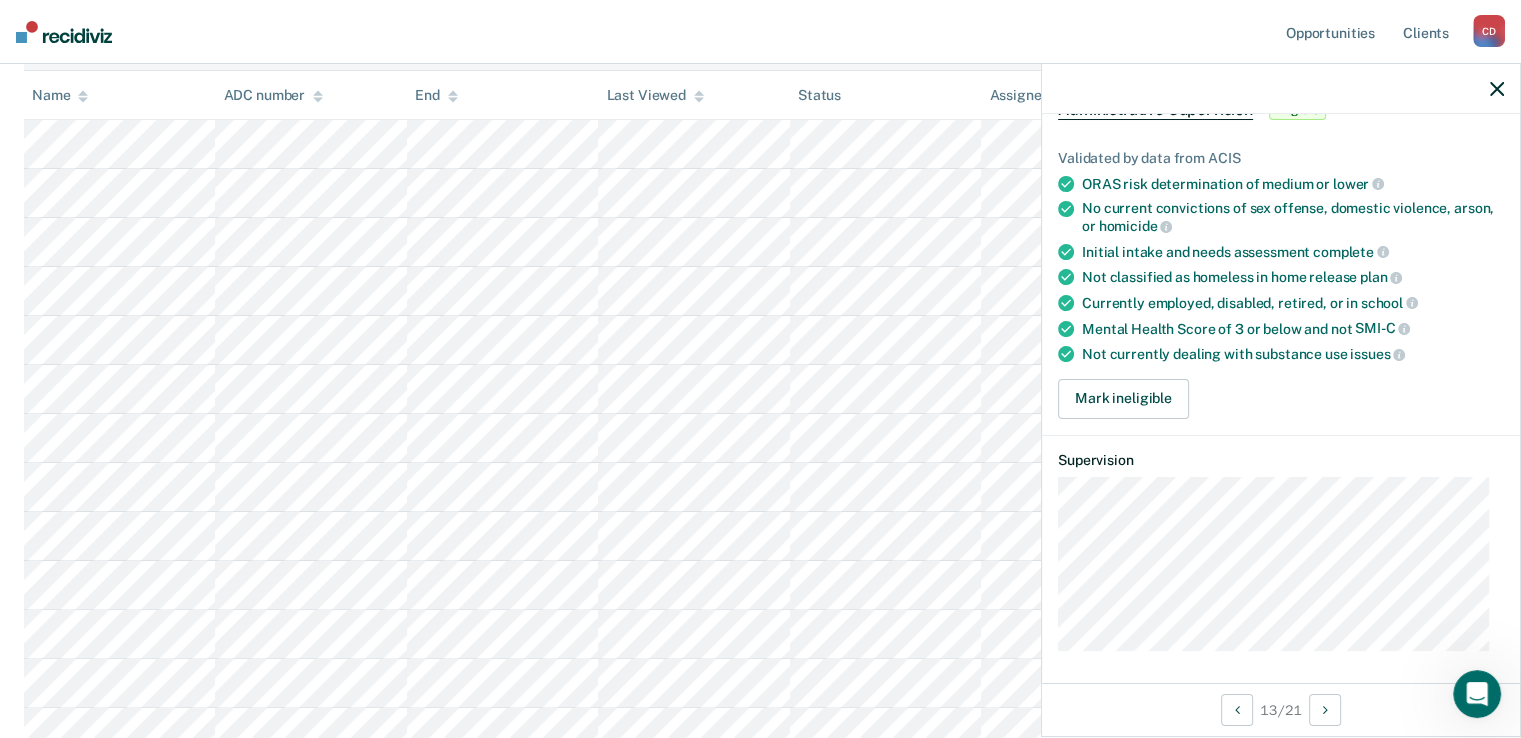 scroll, scrollTop: 305, scrollLeft: 0, axis: vertical 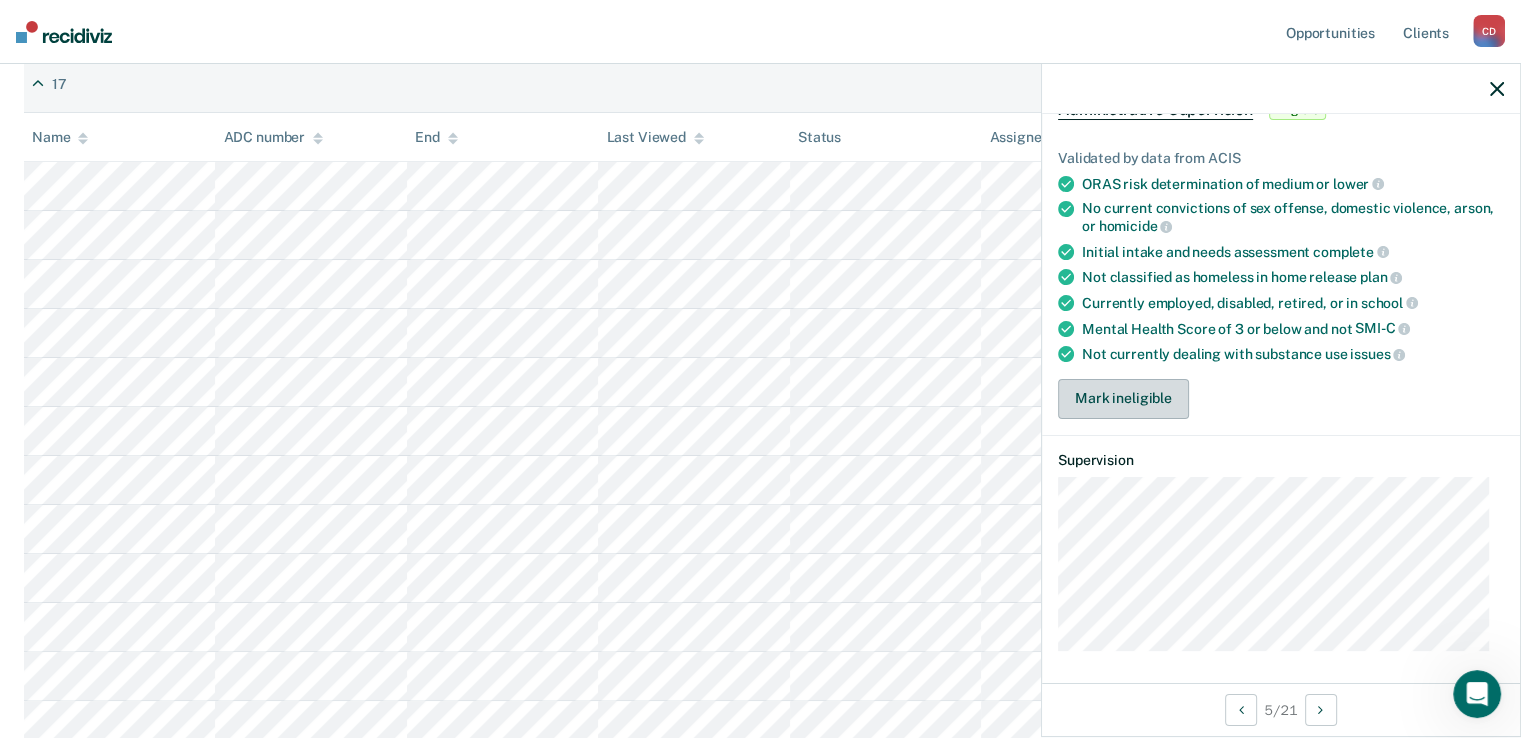 click on "Mark ineligible" at bounding box center (1123, 399) 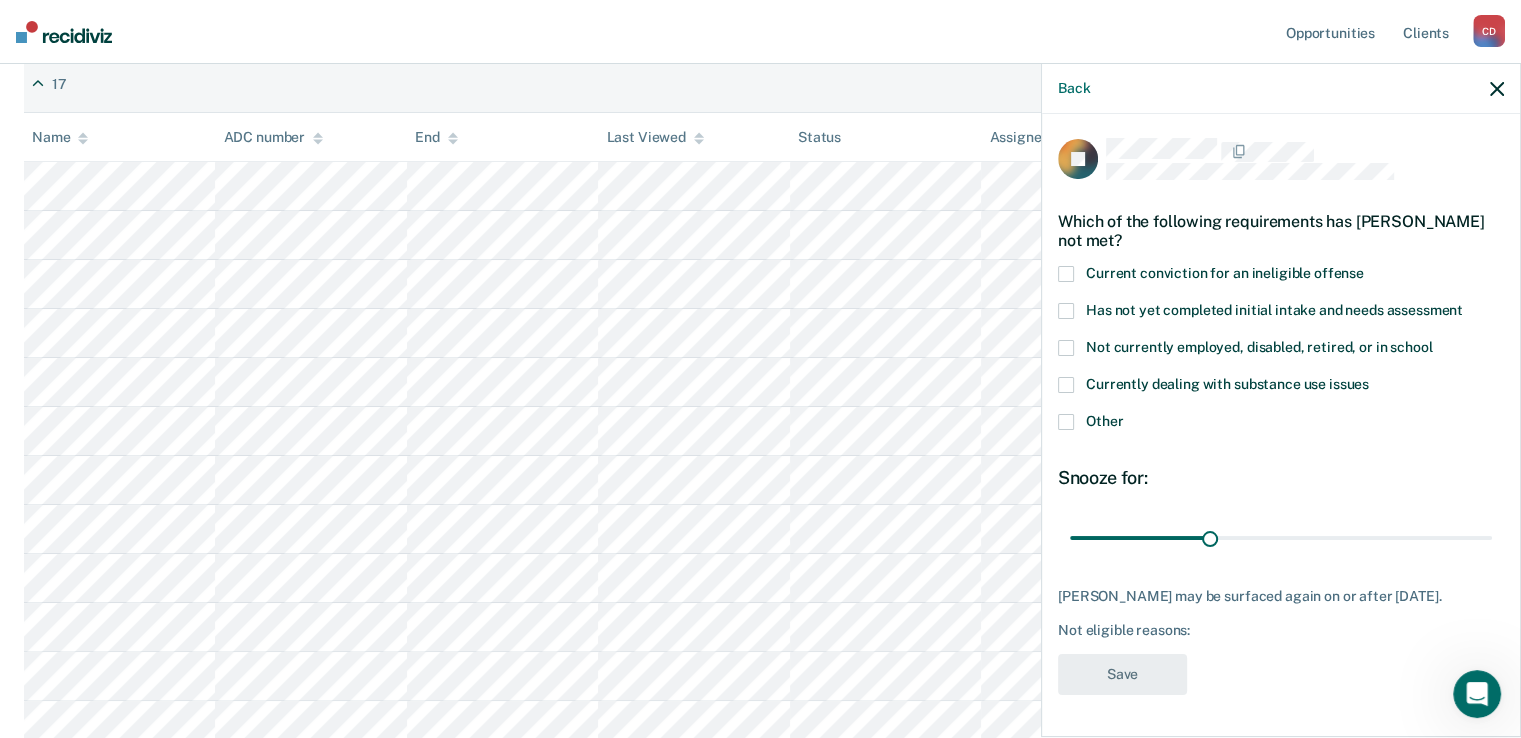 click on "Not currently employed, disabled, retired, or in school" at bounding box center [1281, 350] 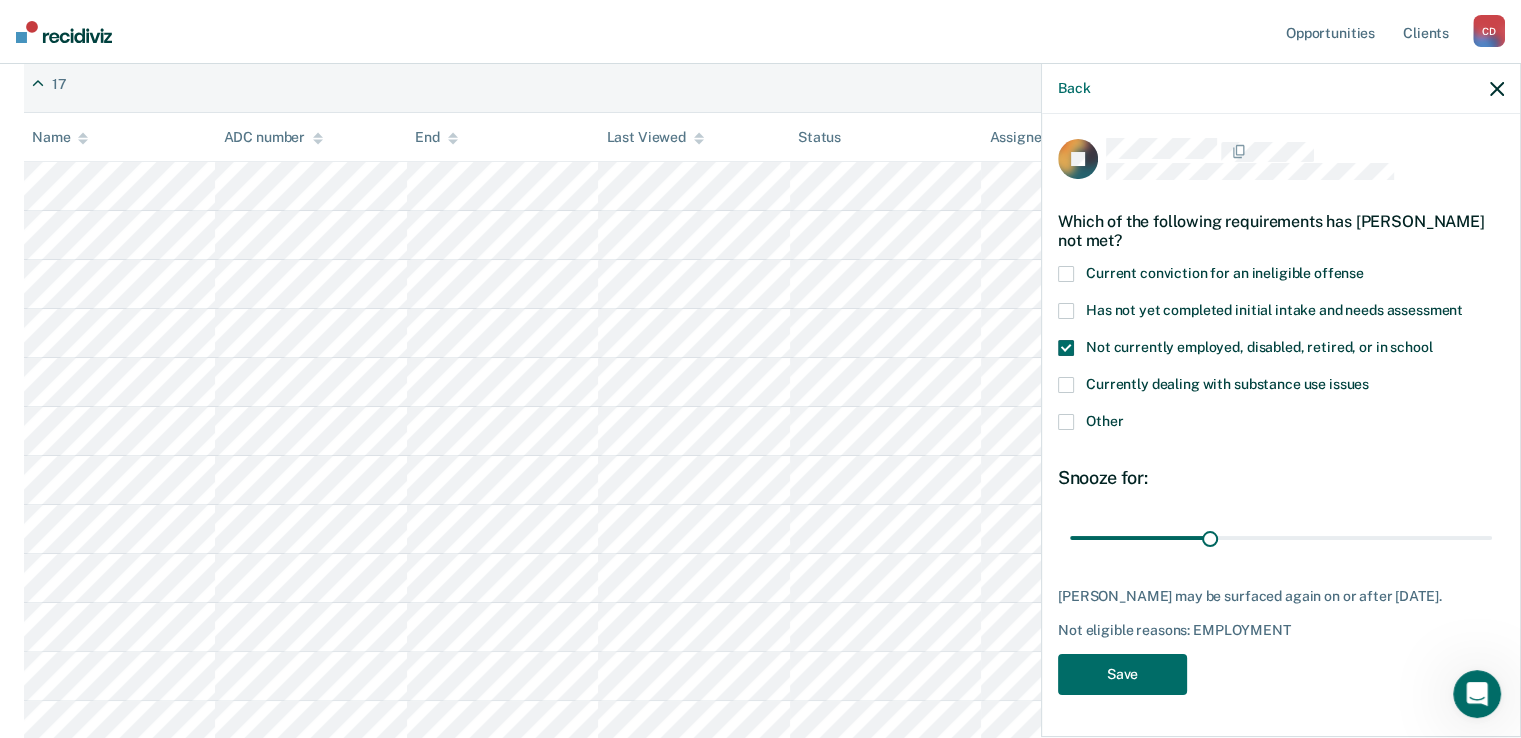 click on "Not currently employed, disabled, retired, or in school" at bounding box center [1281, 350] 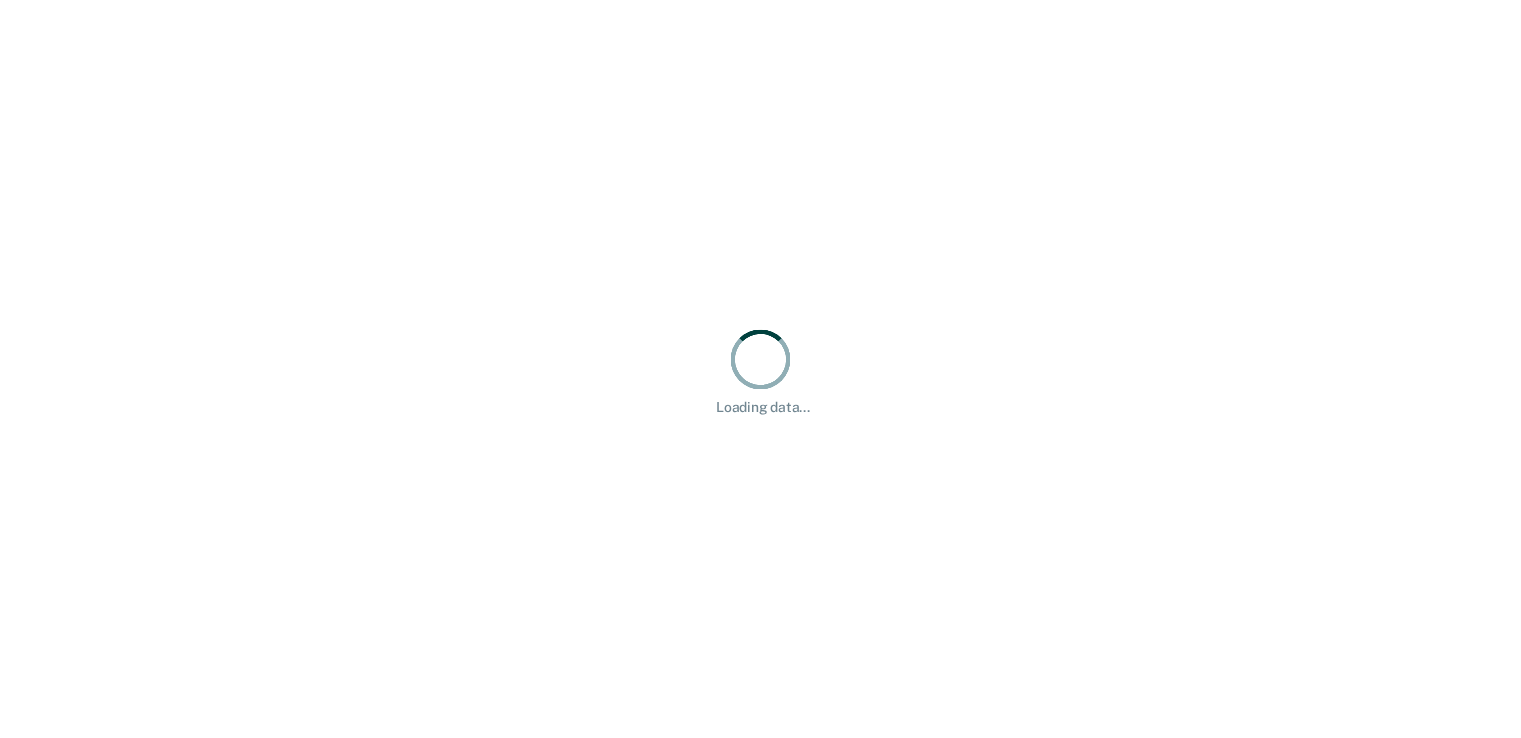scroll, scrollTop: 0, scrollLeft: 0, axis: both 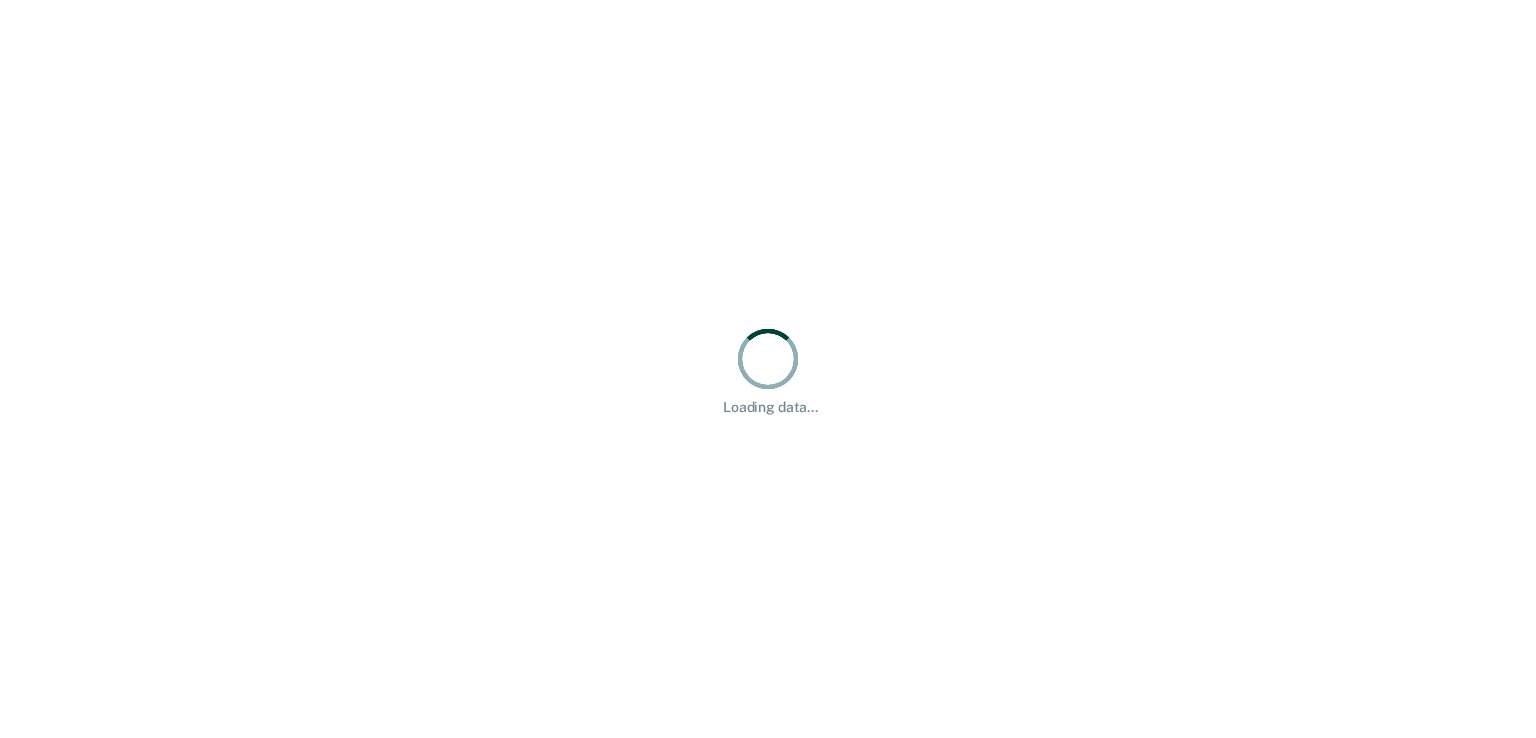 drag, startPoint x: 1048, startPoint y: 375, endPoint x: 1036, endPoint y: 369, distance: 13.416408 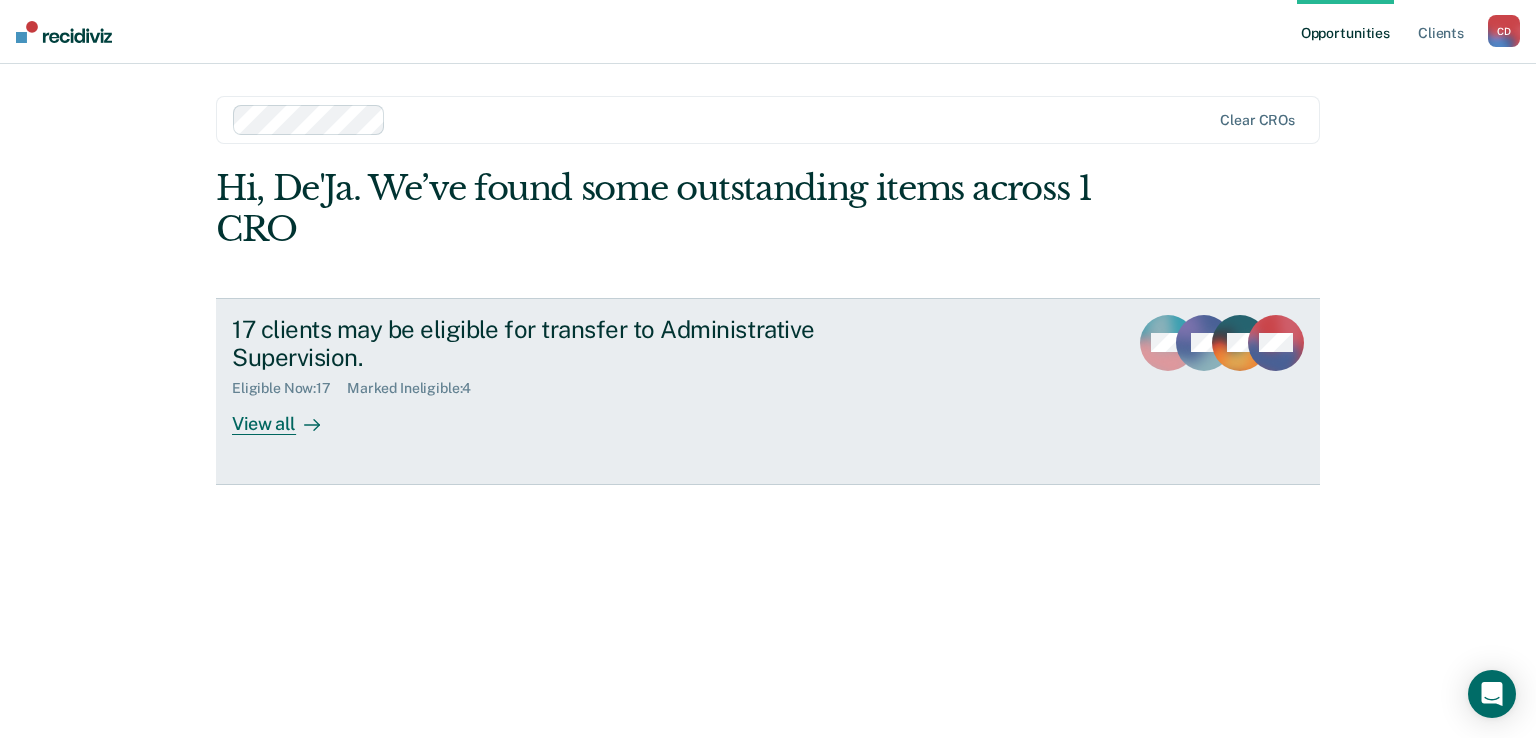 click on "17 clients may be eligible for transfer to Administrative Supervision. Eligible Now :  17 Marked Ineligible :  4 View all   MM BK VR + 14" at bounding box center (768, 391) 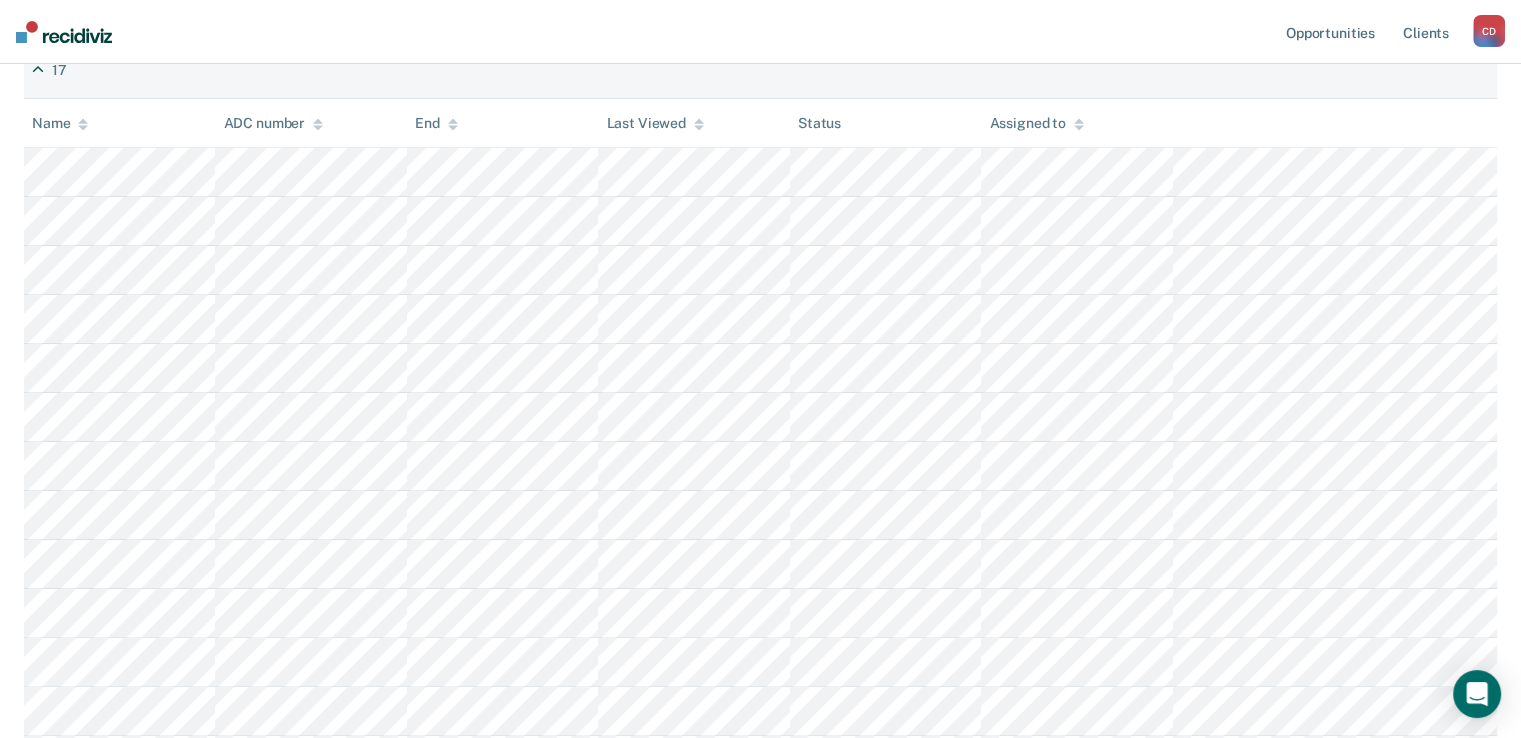 scroll, scrollTop: 300, scrollLeft: 0, axis: vertical 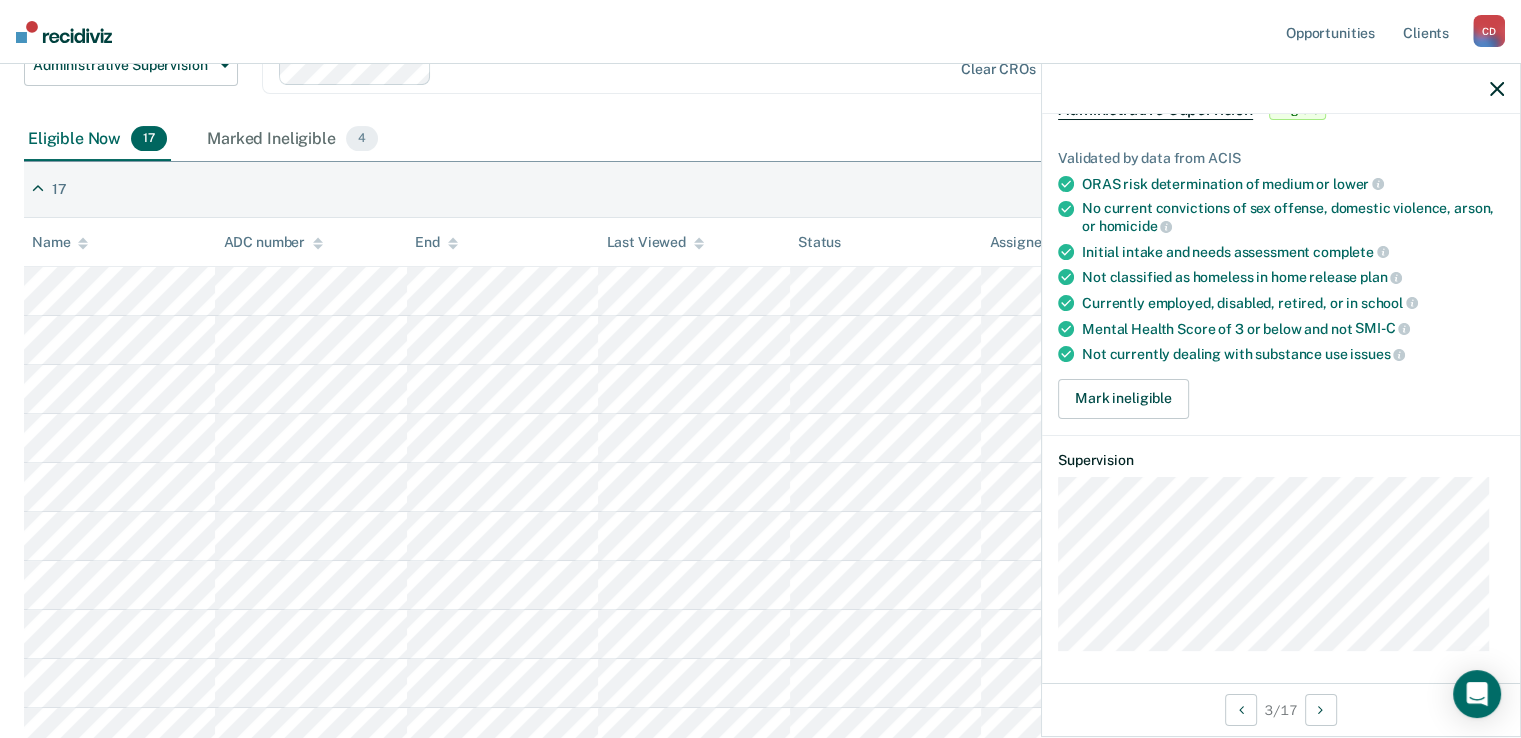 click on "Supervision" at bounding box center [1281, 460] 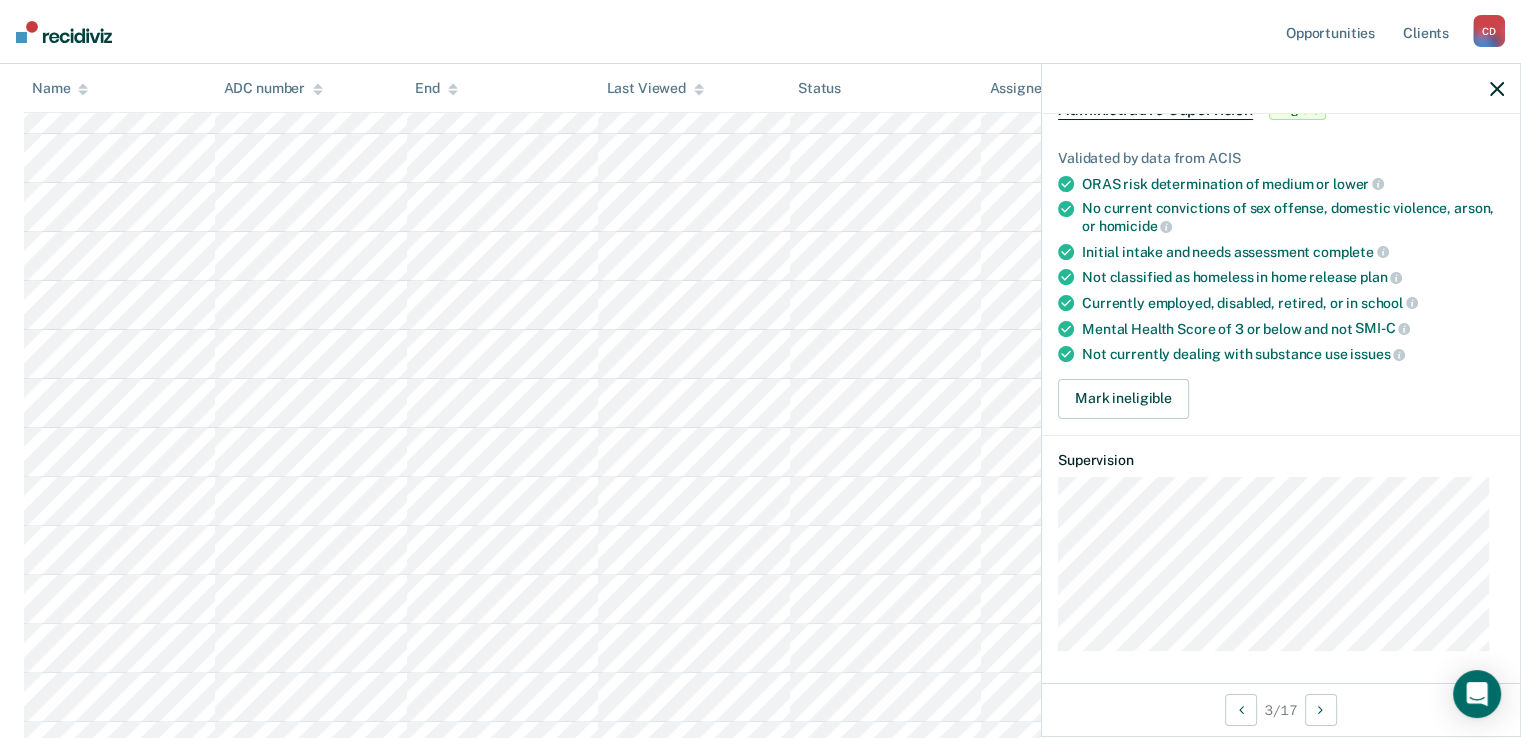 scroll, scrollTop: 500, scrollLeft: 0, axis: vertical 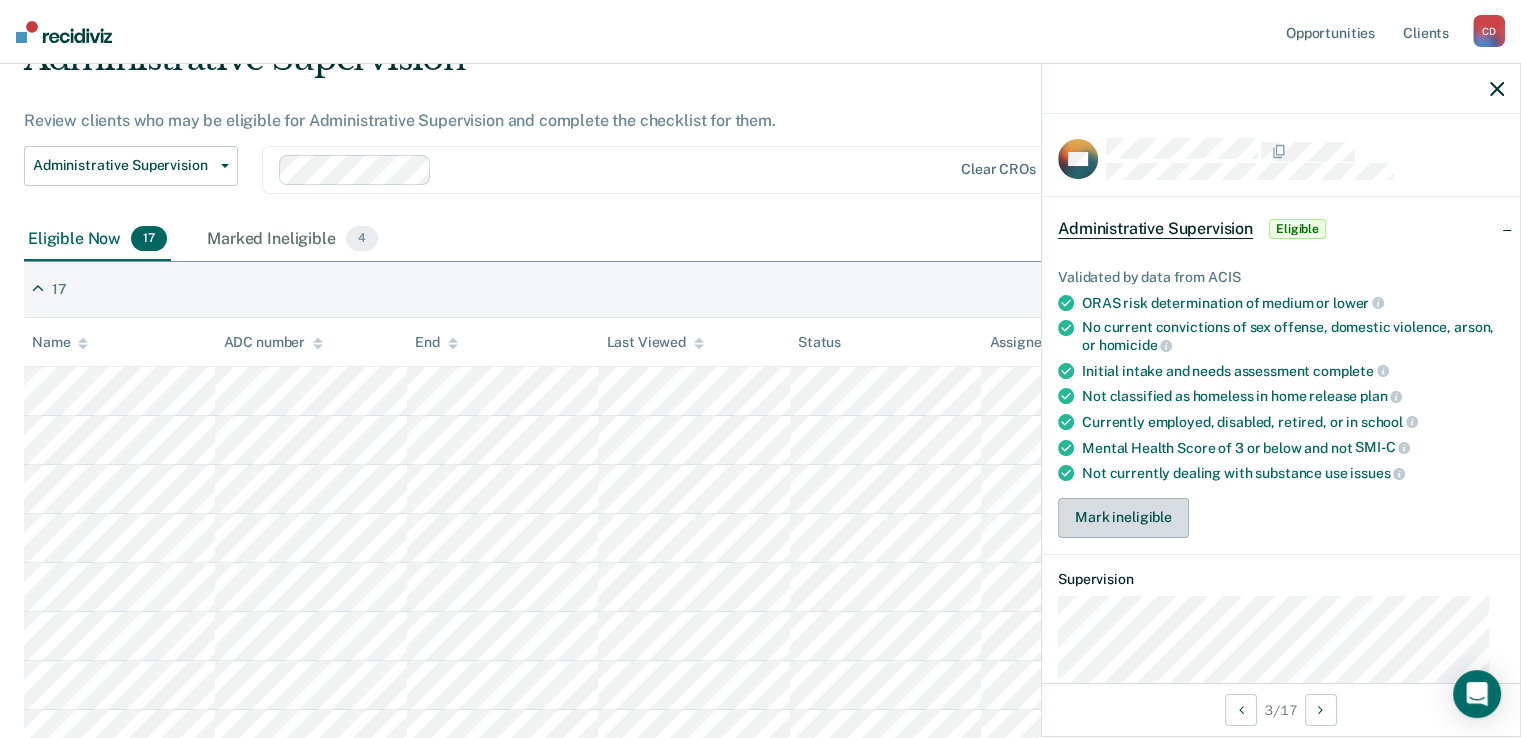 click on "Mark ineligible" at bounding box center [1123, 518] 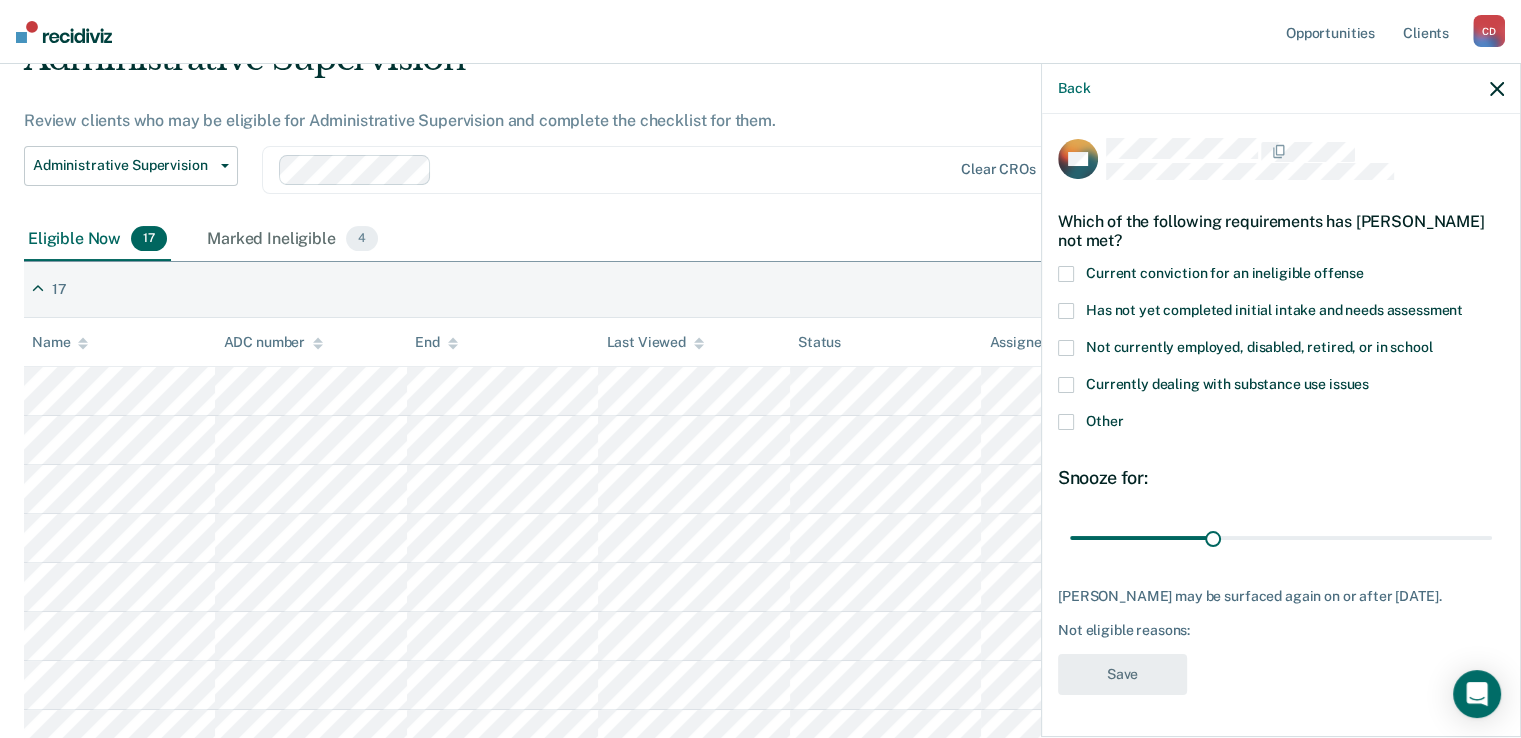 scroll, scrollTop: 12, scrollLeft: 0, axis: vertical 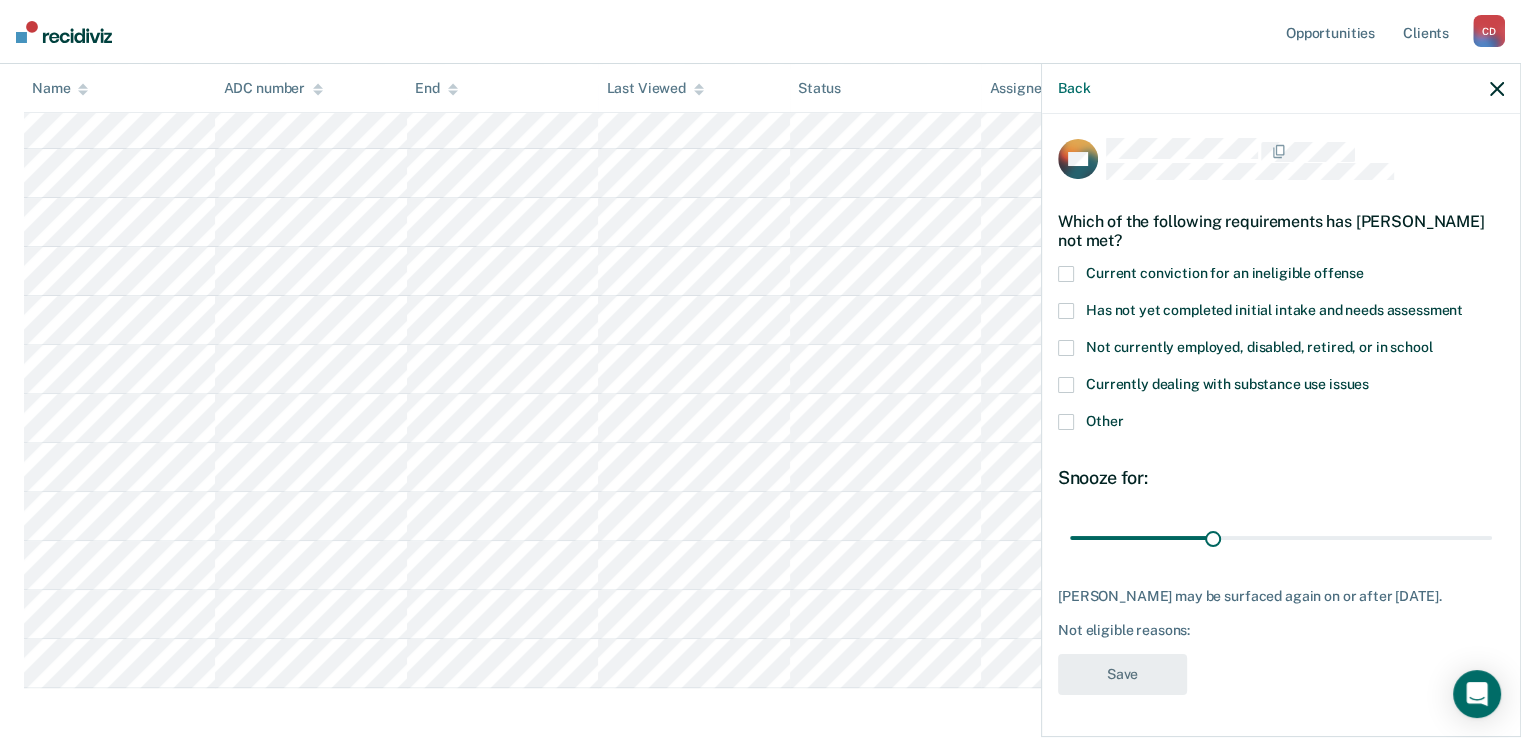 click on "Other" at bounding box center [1281, 424] 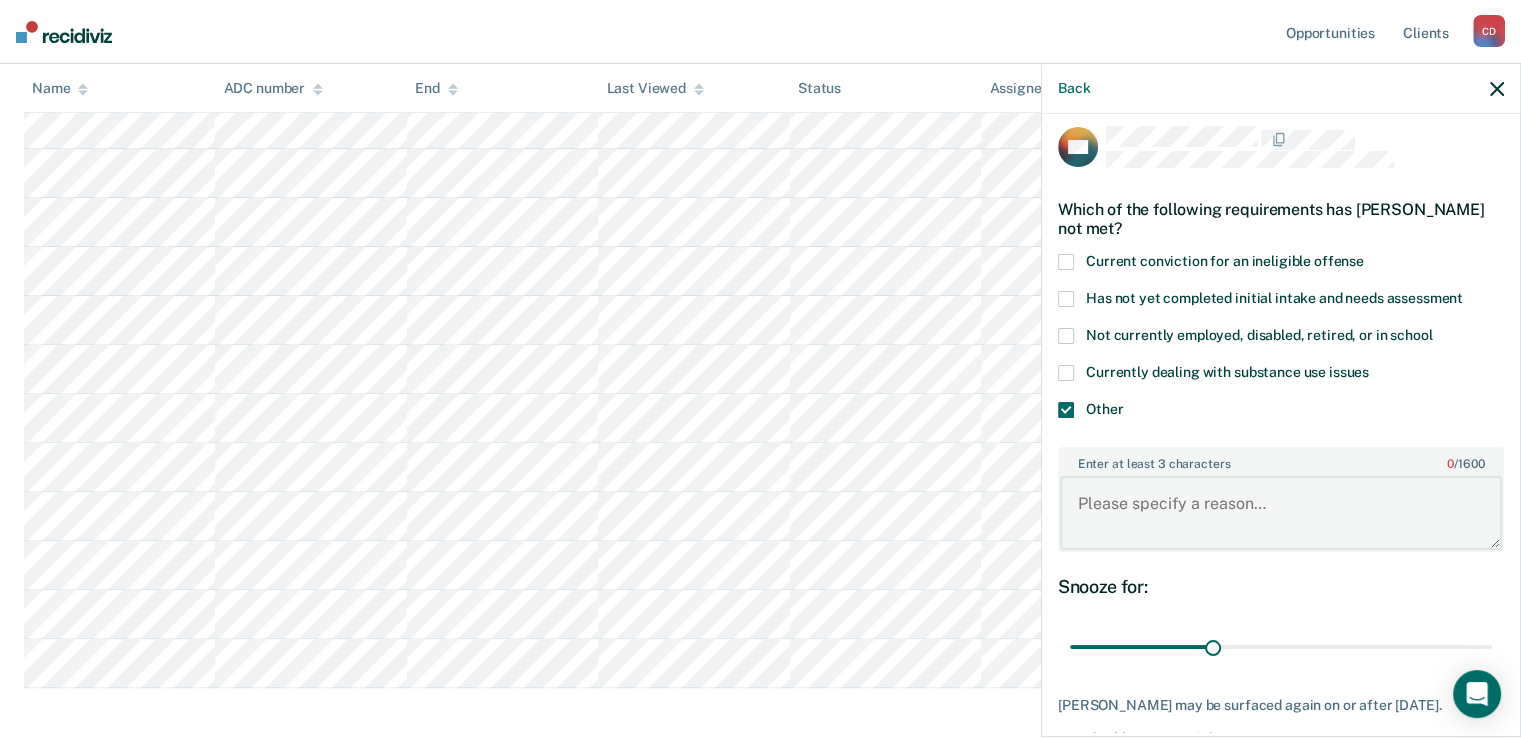 click on "Enter at least 3 characters 0  /  1600" at bounding box center [1281, 513] 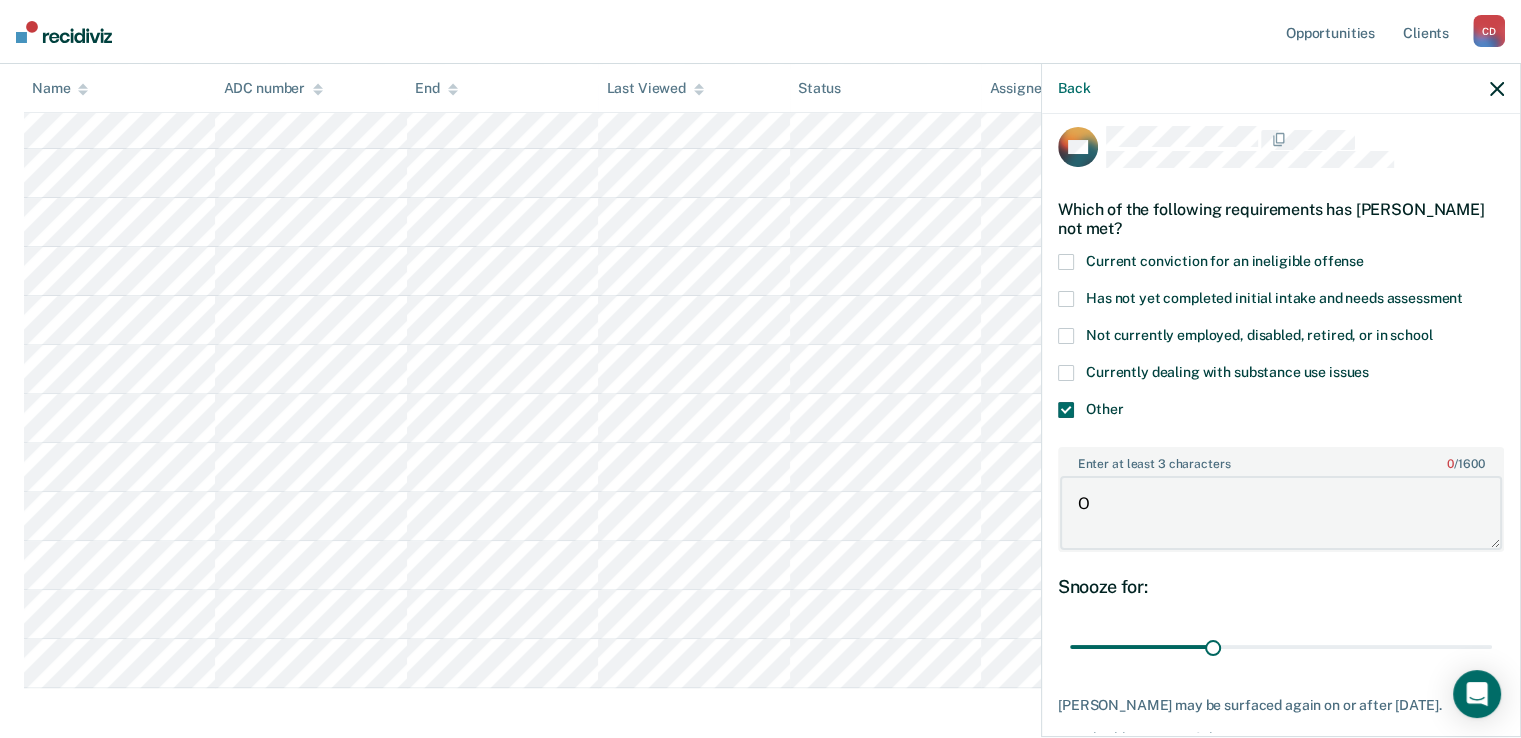 click on "O" at bounding box center (1281, 513) 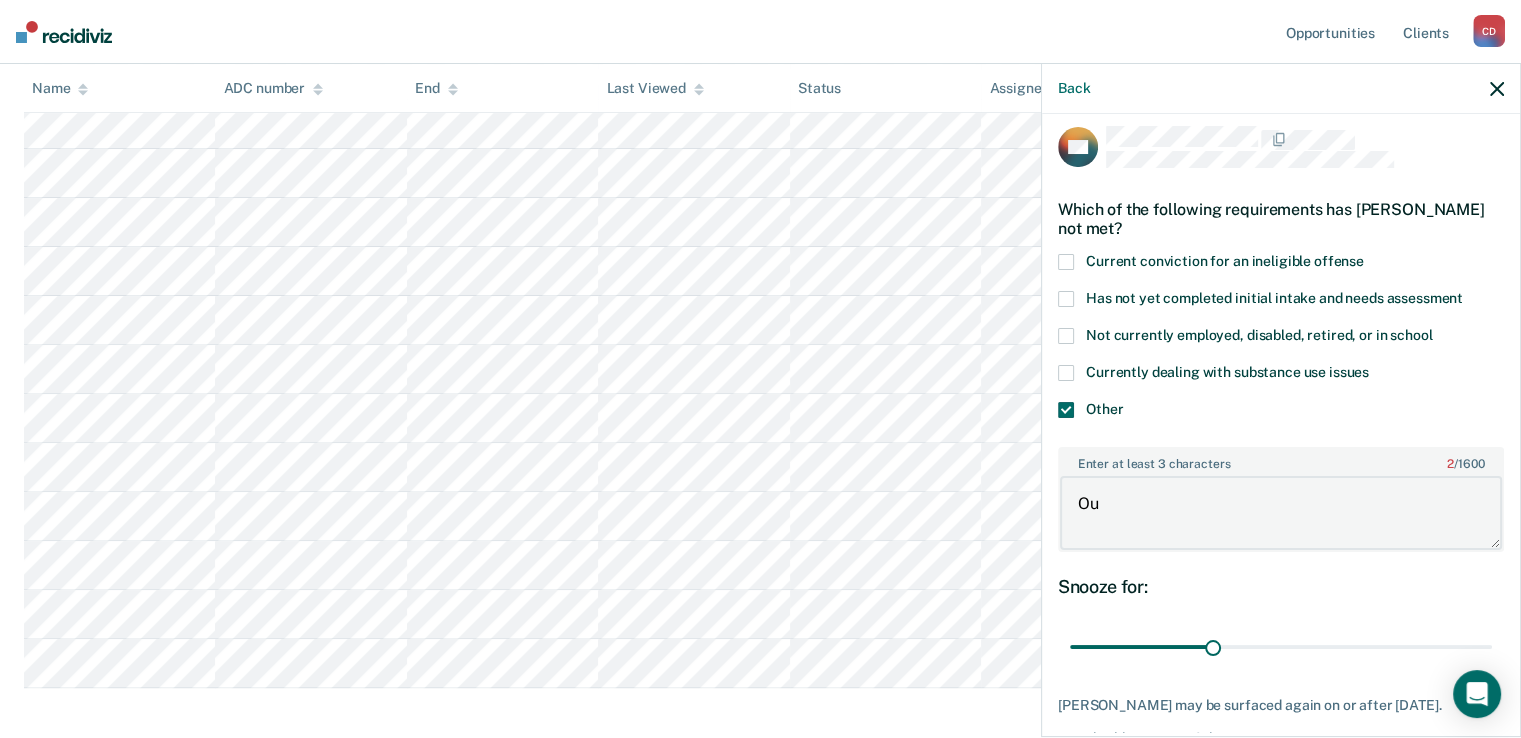 type on "O" 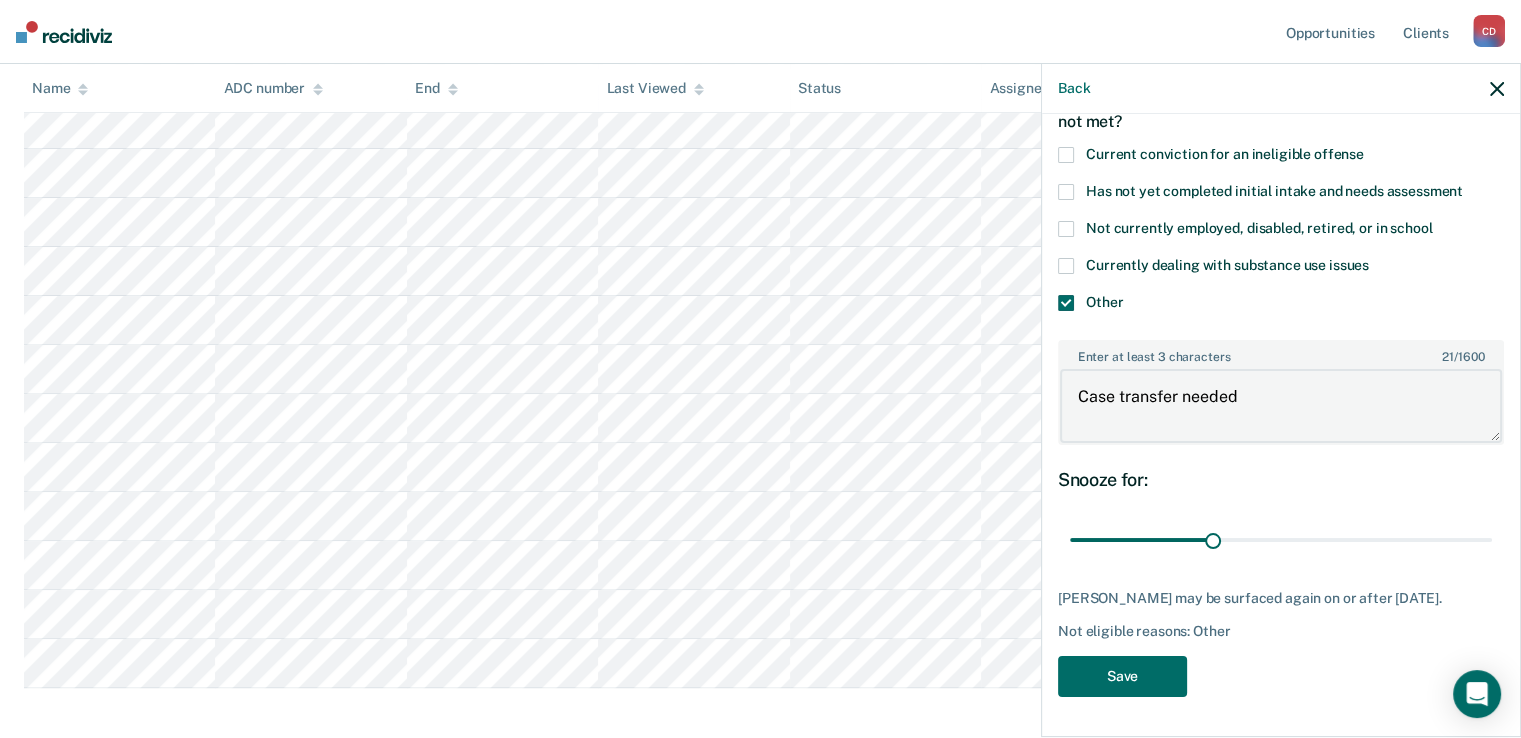 scroll, scrollTop: 132, scrollLeft: 0, axis: vertical 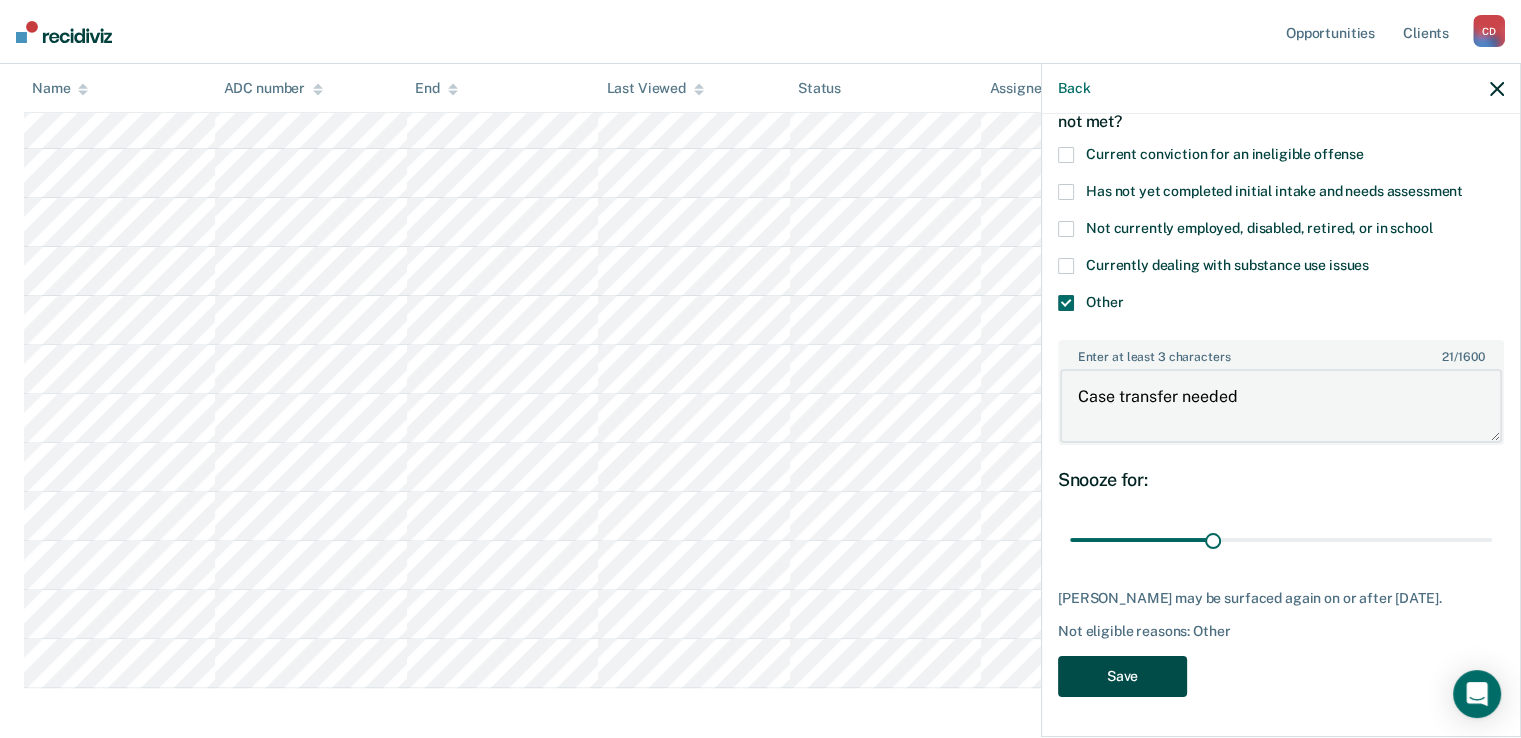 type on "Case transfer needed" 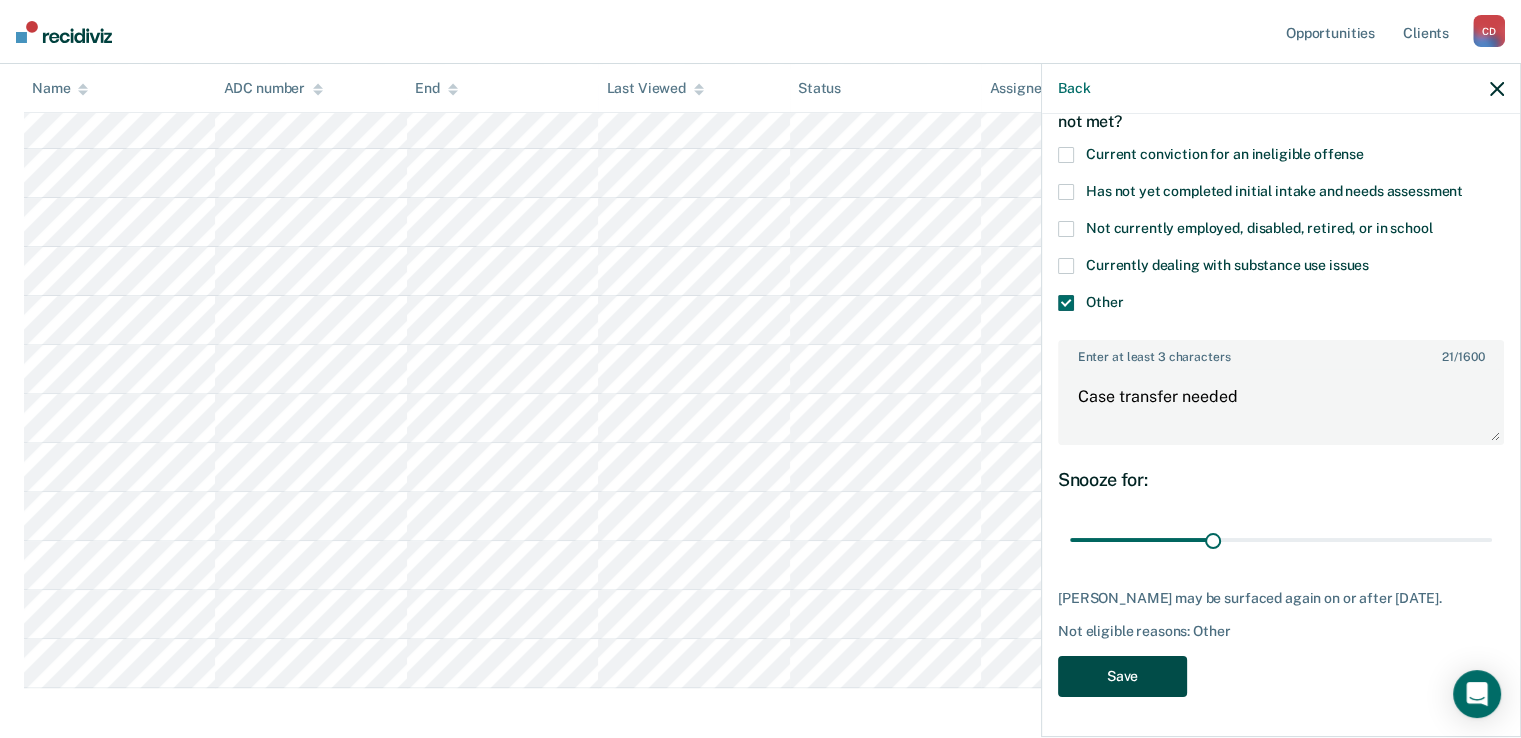 click on "Save" at bounding box center [1122, 676] 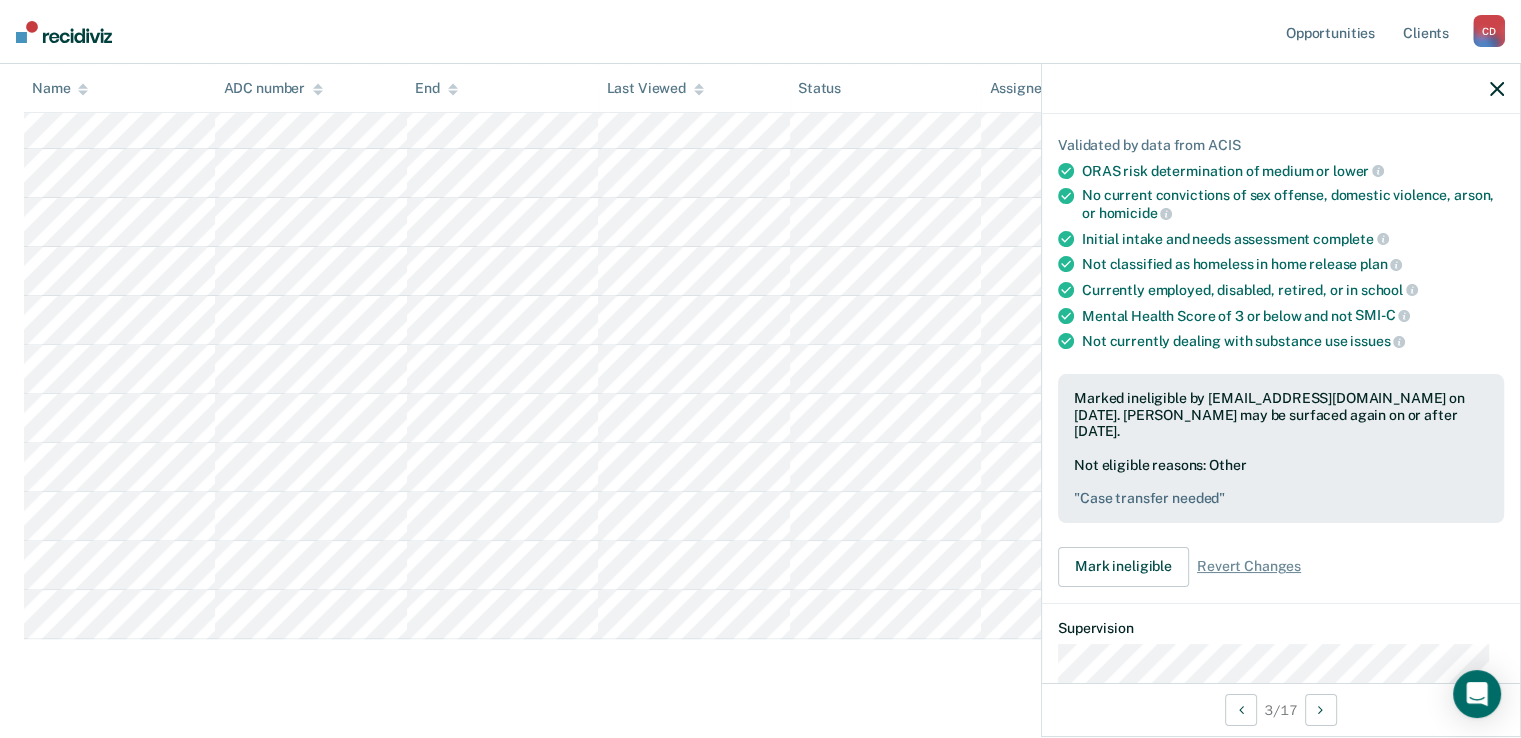 scroll, scrollTop: 656, scrollLeft: 0, axis: vertical 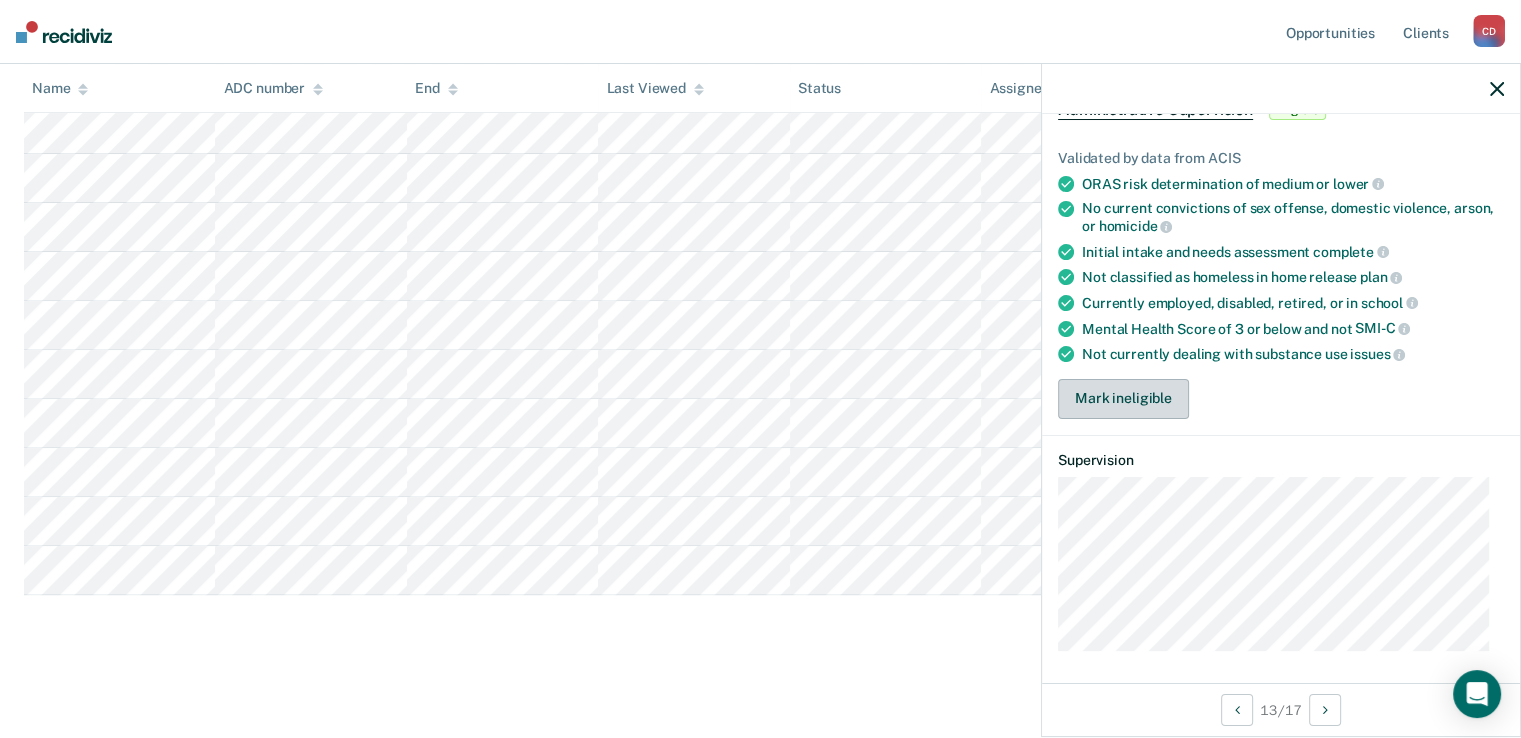 click on "Mark ineligible" at bounding box center (1123, 399) 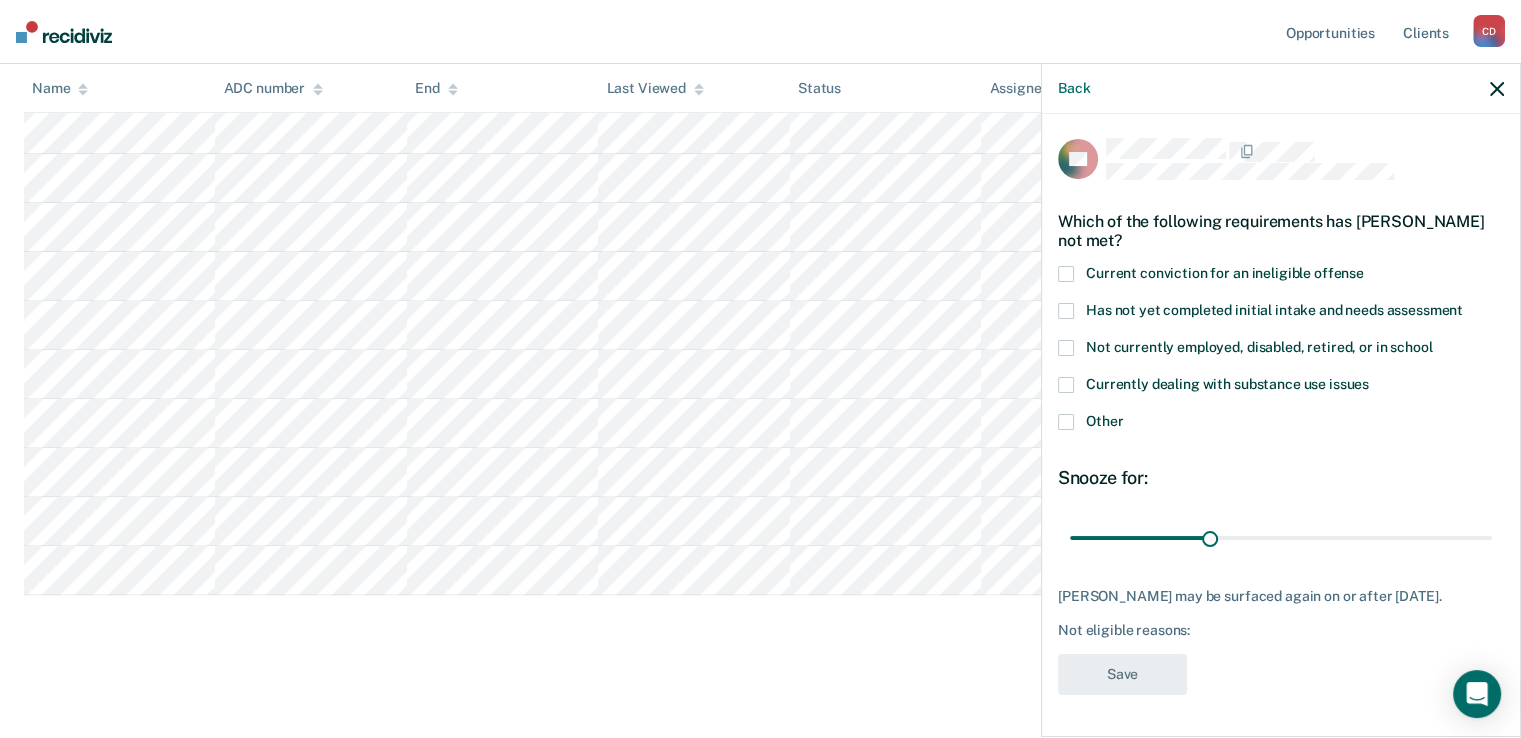 click on "Other" at bounding box center [1281, 424] 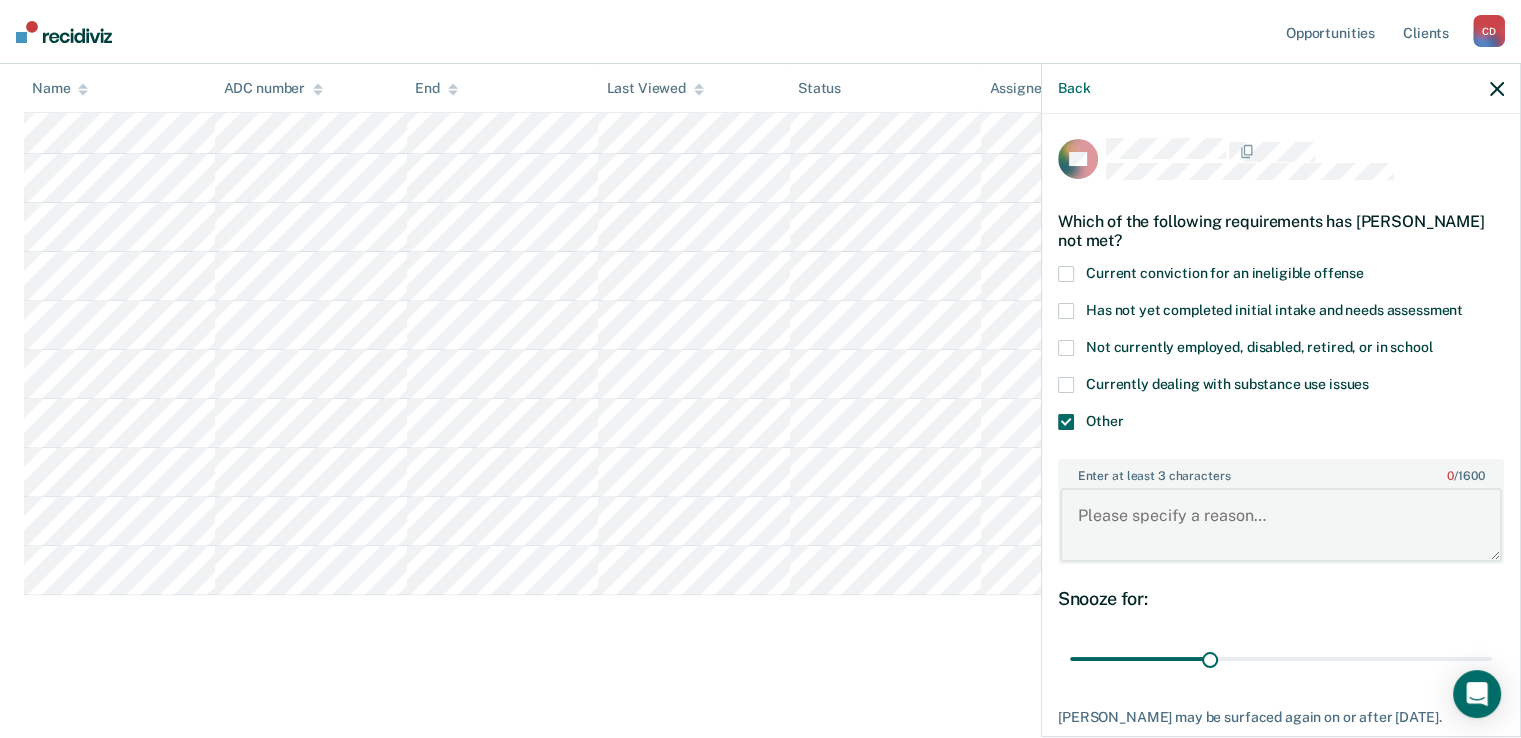 click on "Enter at least 3 characters 0  /  1600" at bounding box center (1281, 525) 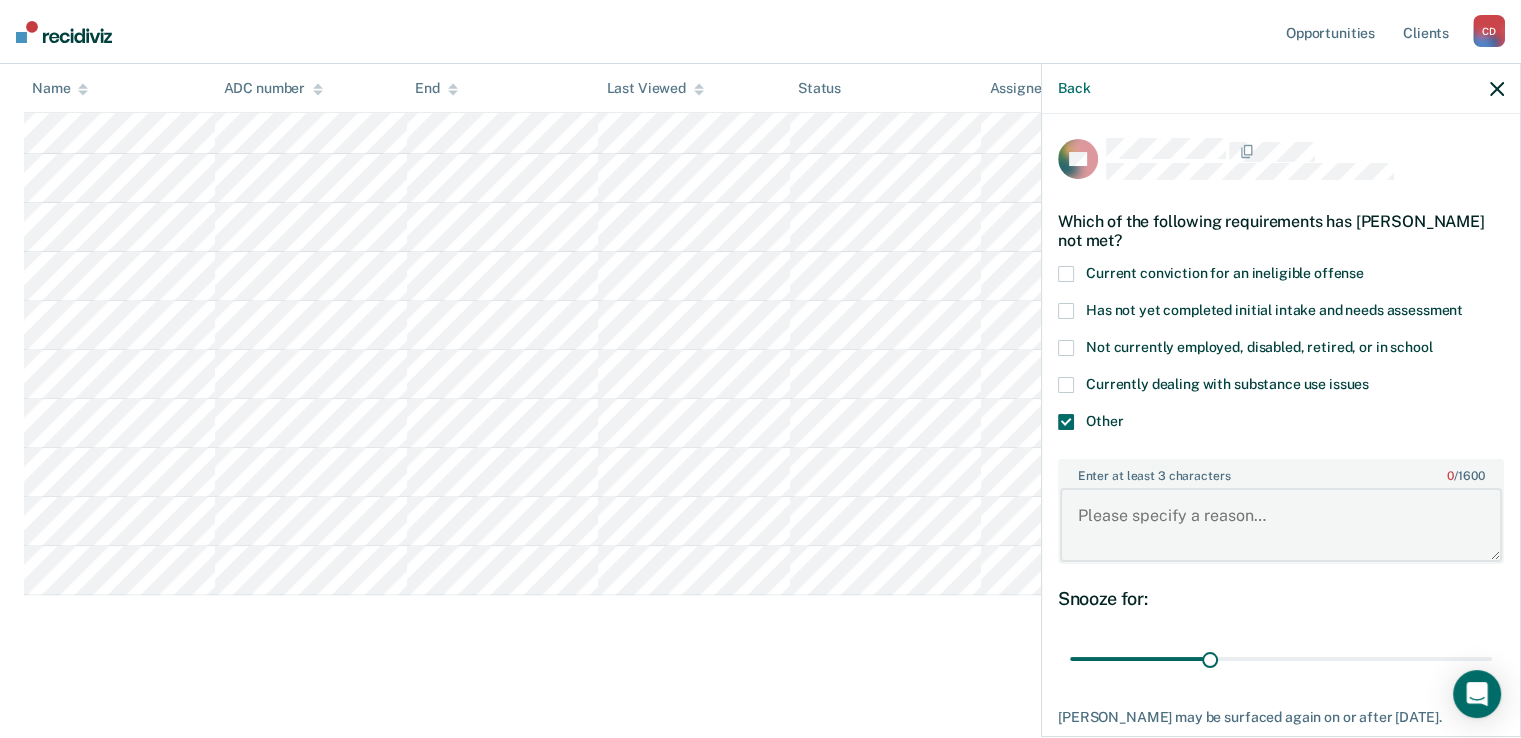 paste on "358289" 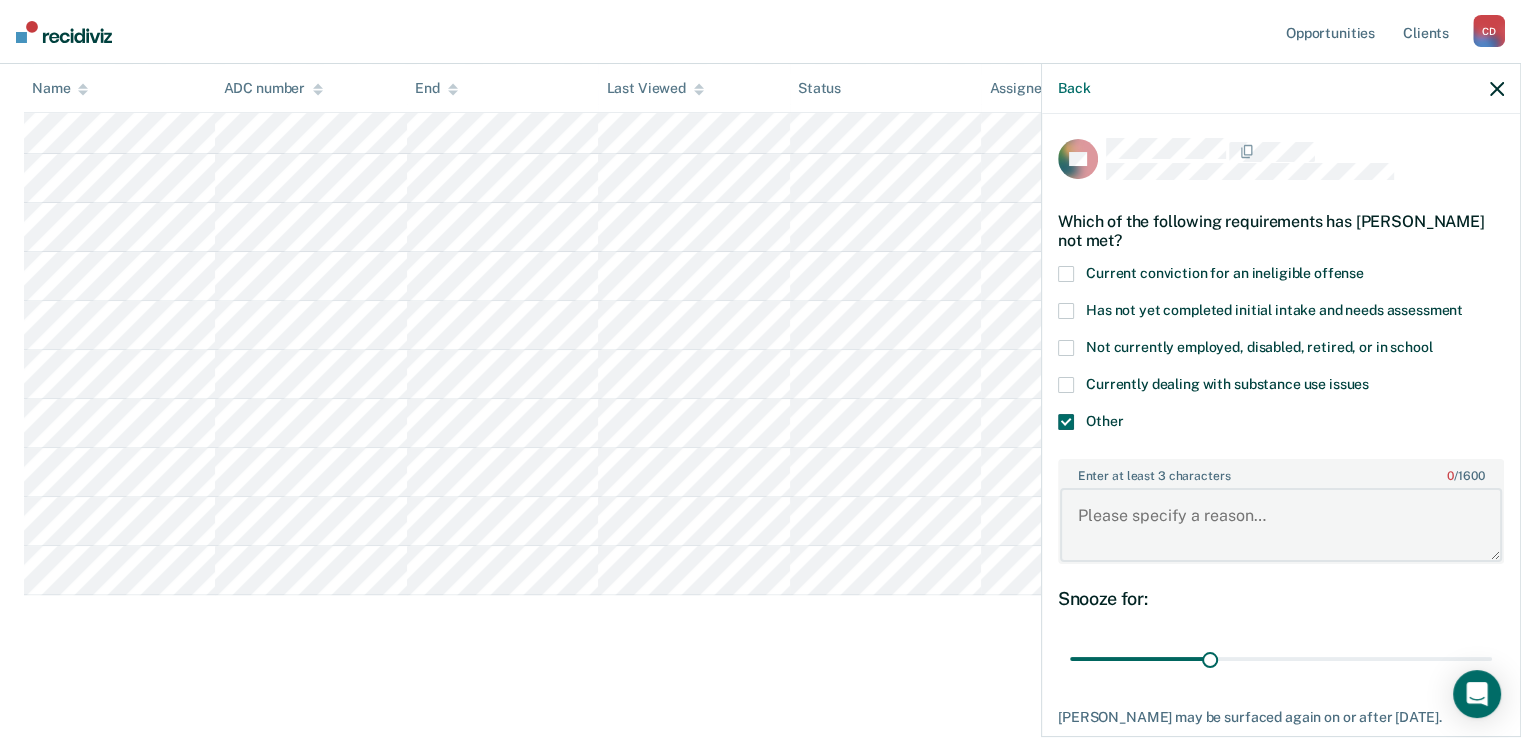 type on "358289" 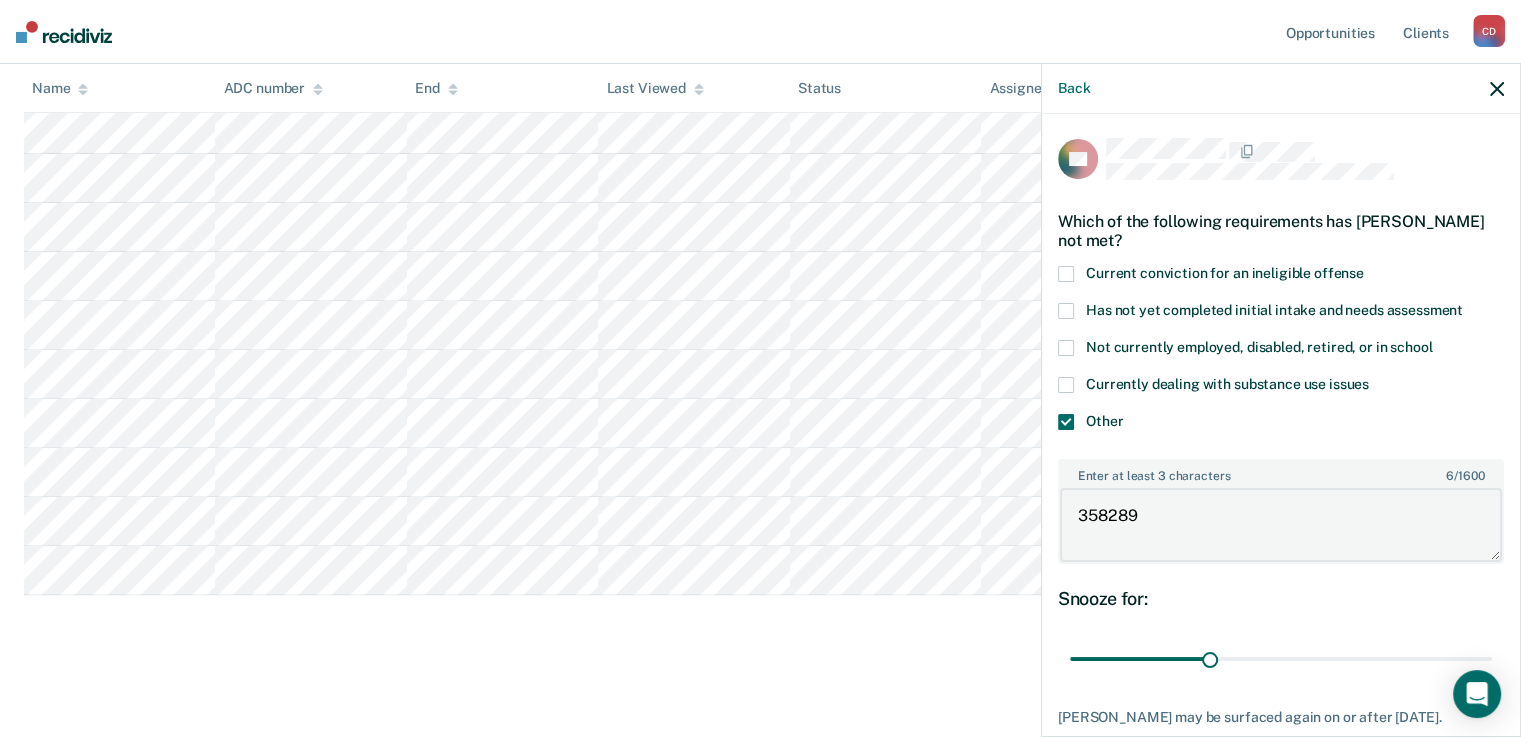 click on "Looks like you’re using Internet Explorer 11. For faster loading and a better experience, use Microsoft Edge, Google Chrome, or Firefox. × Opportunities Client s CUMMINGS, DE'JA C D Profile How it works Log Out Home Administrative Supervision   Review clients who may be eligible for Administrative Supervision and complete the checklist for them. Administrative Supervision Administrative Supervision Clear   CROs Eligible Now 16 Marked Ineligible 5
To pick up a draggable item, press the space bar.
While dragging, use the arrow keys to move the item.
Press space again to drop the item in its new position, or press escape to cancel.
16 Name ADC number End Last Viewed Status Assigned to
Back RC   Which of the following requirements has Roger Clairday not met? Current conviction for an ineligible offense Has not yet completed initial intake and needs assessment Not currently employed, disabled, retired, or in school Currently dealing with substance use issues Other 6  /" at bounding box center (760, -287) 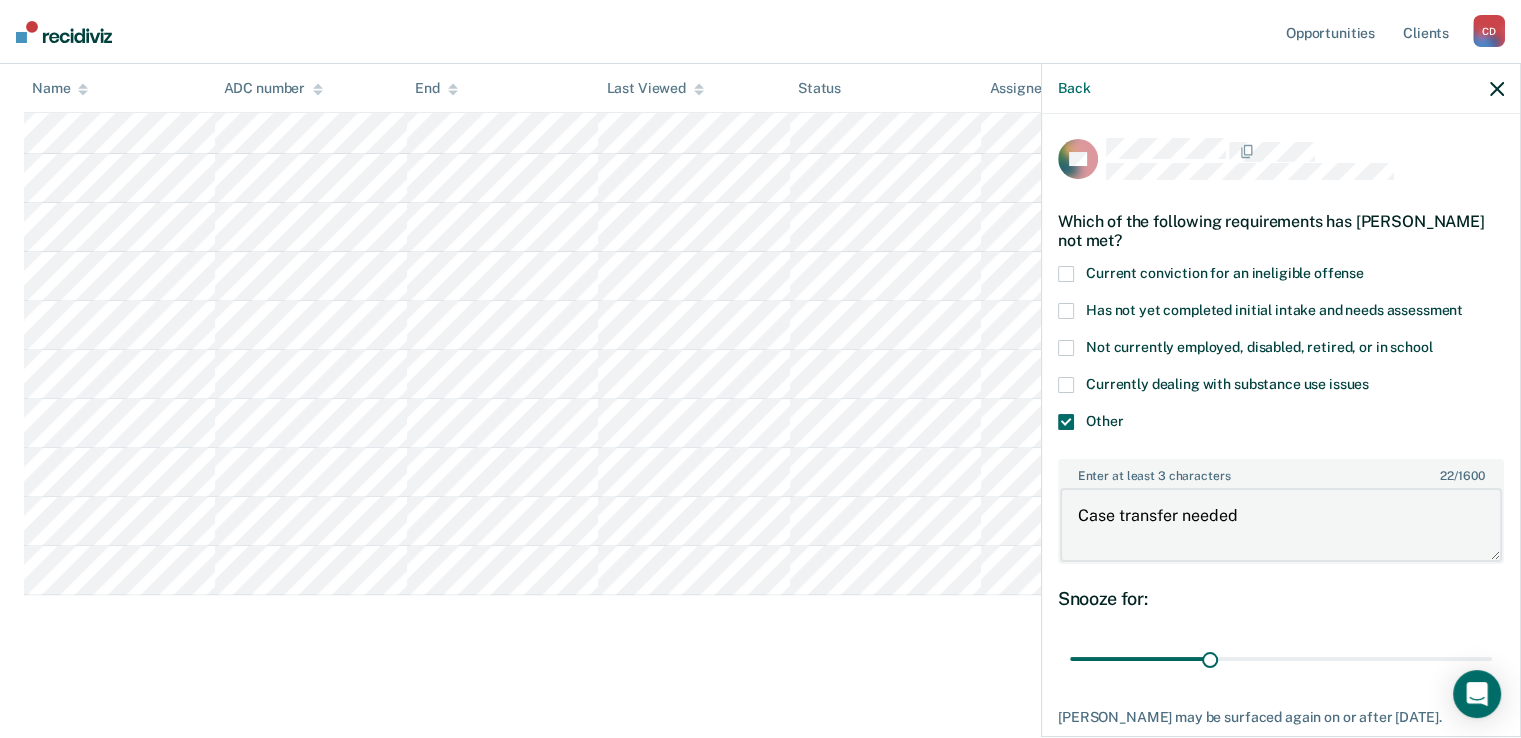 click on "Case transfer needed" at bounding box center (1281, 525) 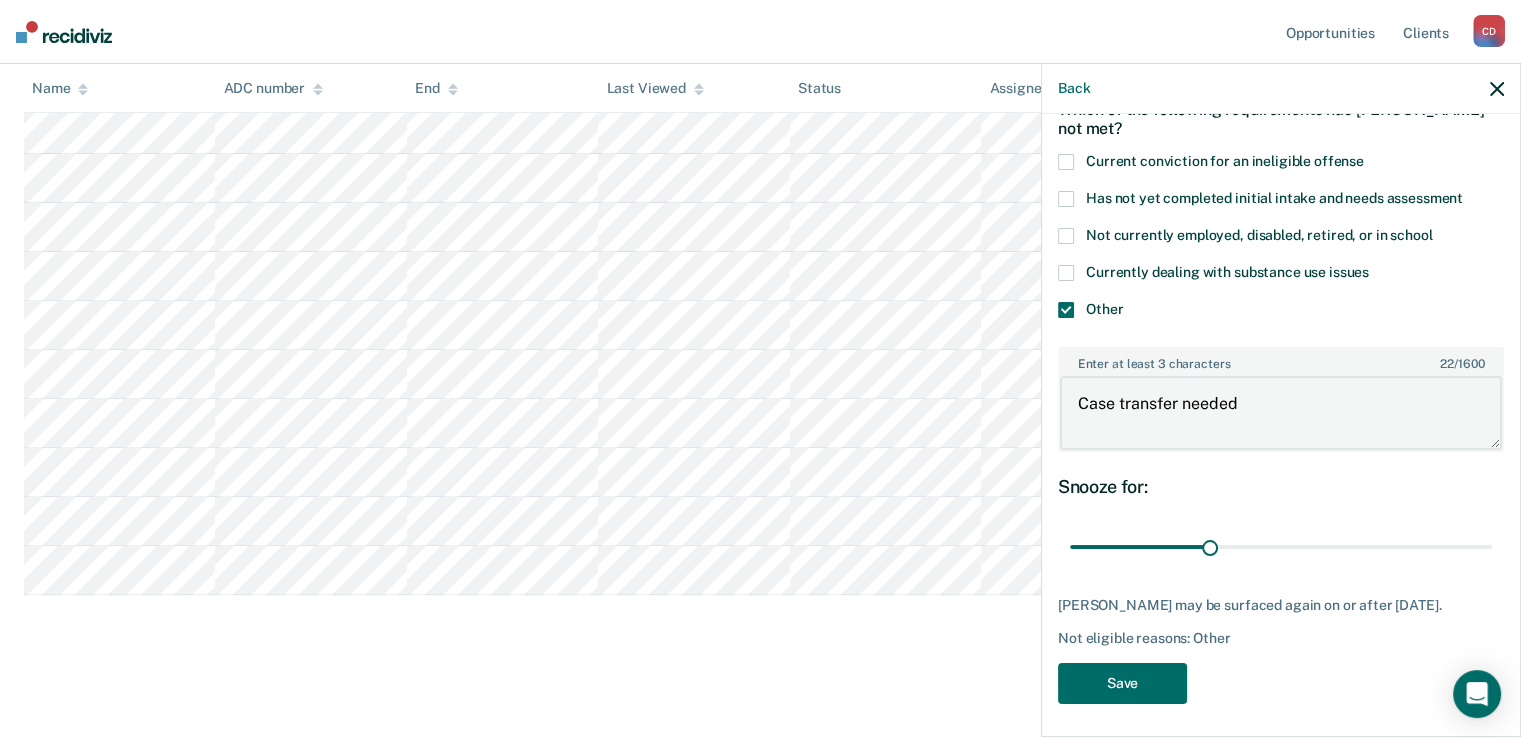 scroll, scrollTop: 115, scrollLeft: 0, axis: vertical 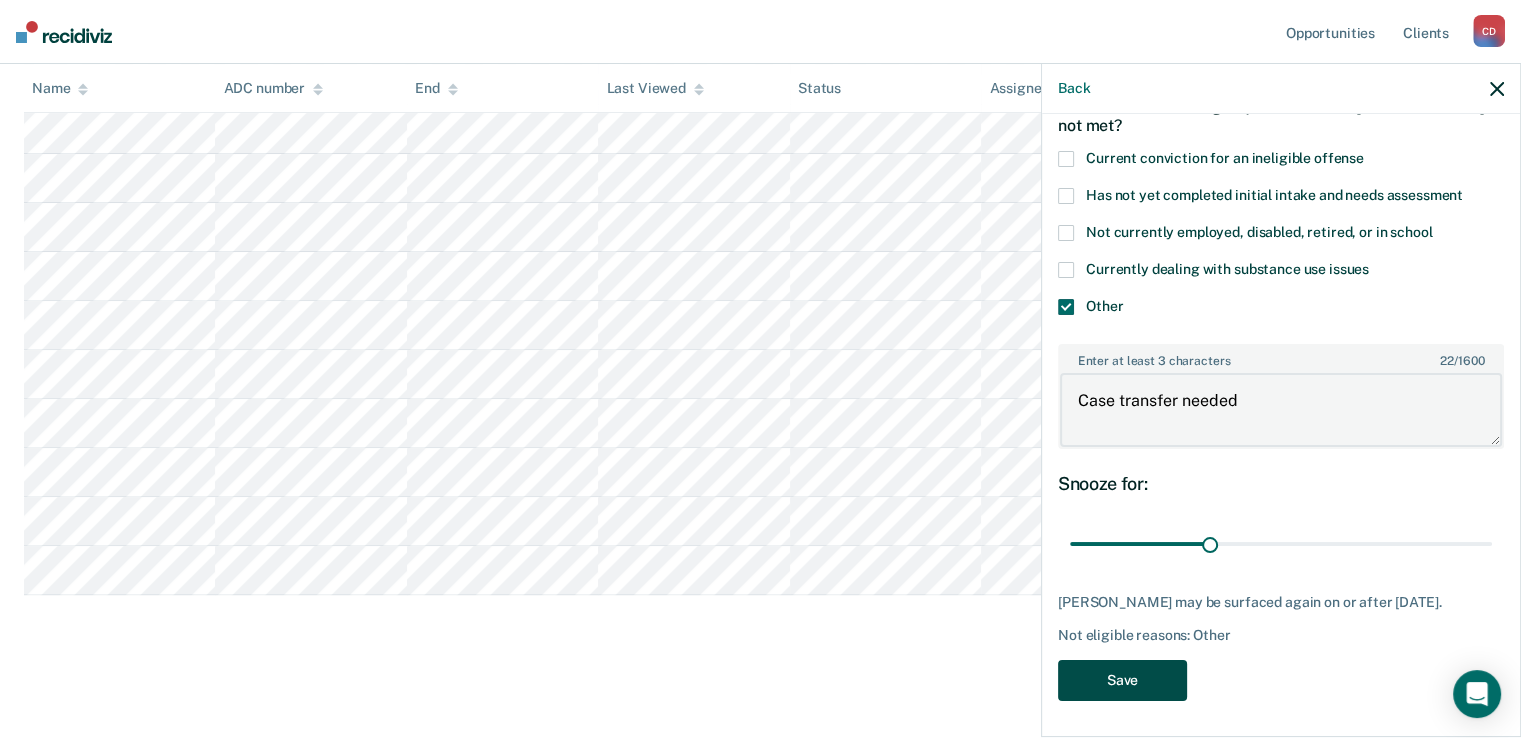 type on "Case transfer needed" 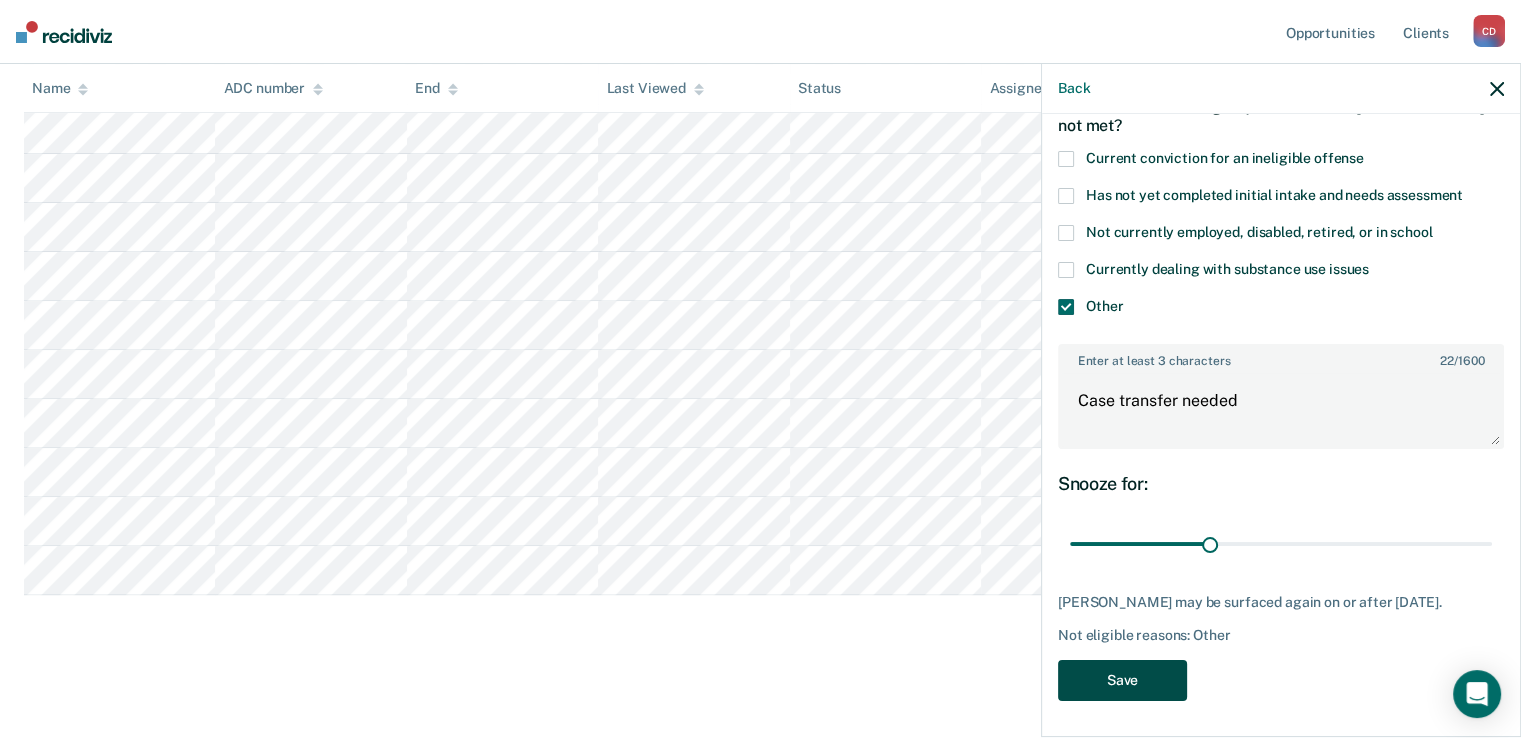 click on "Save" at bounding box center [1122, 680] 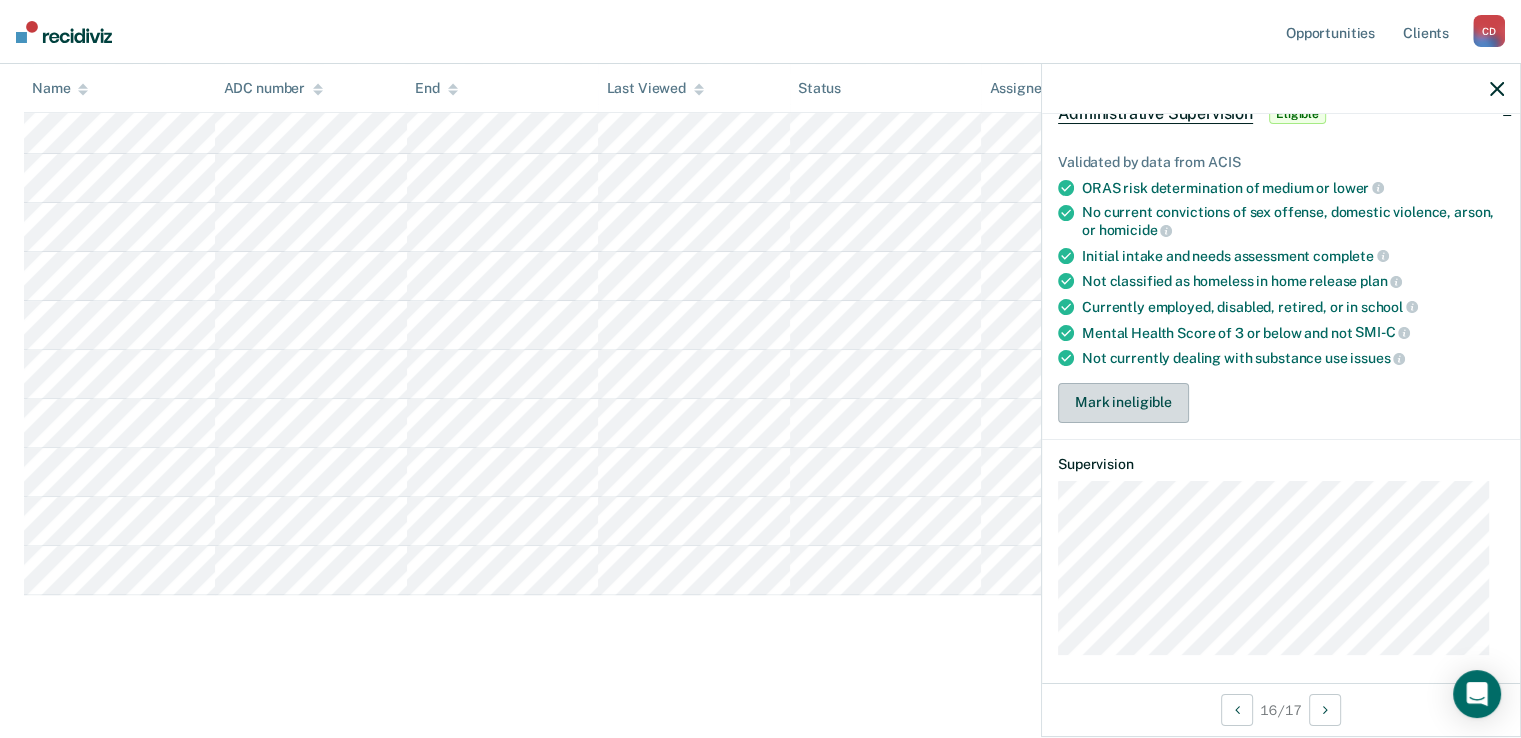click on "Mark ineligible" at bounding box center (1123, 403) 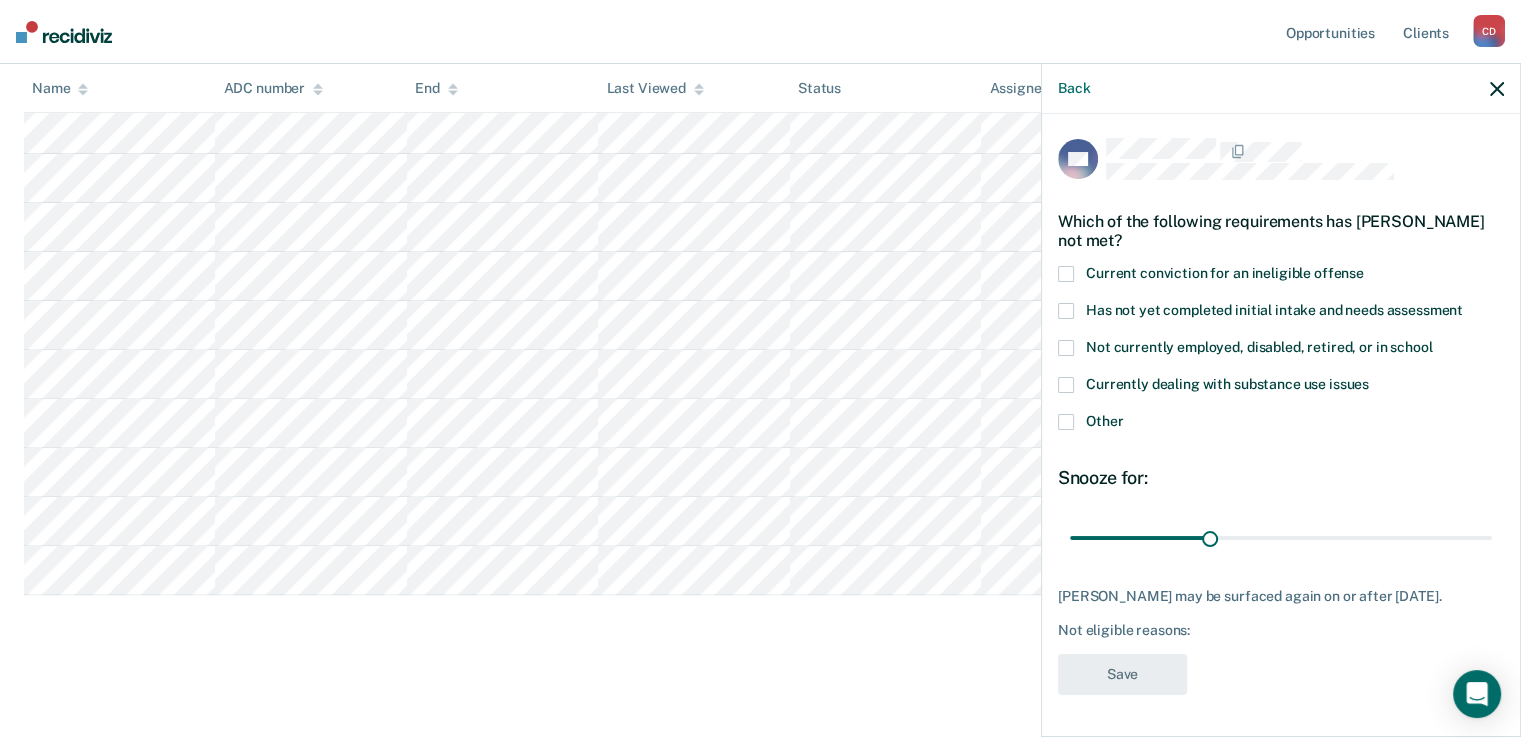 click on "Other" at bounding box center (1281, 424) 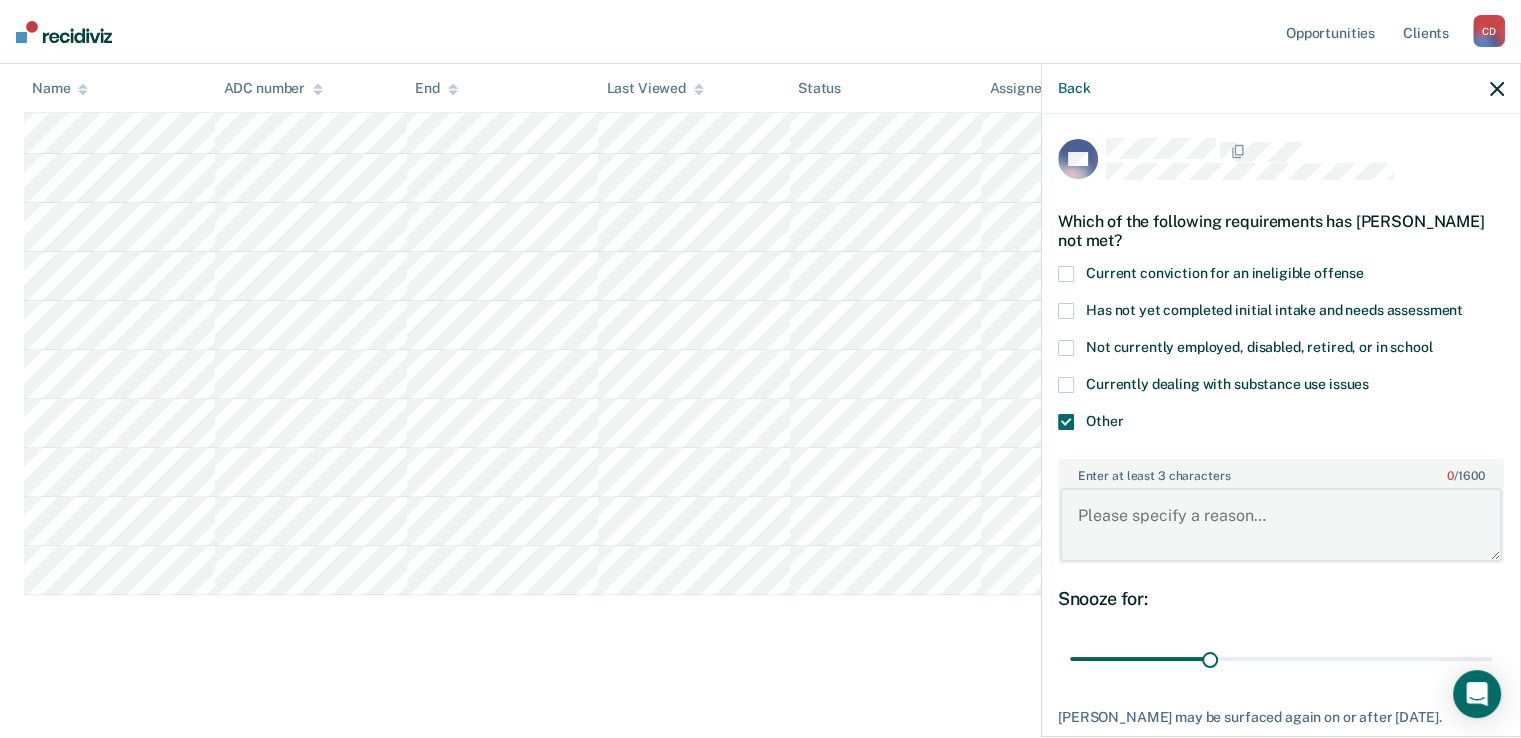 click on "Enter at least 3 characters 0  /  1600" at bounding box center [1281, 525] 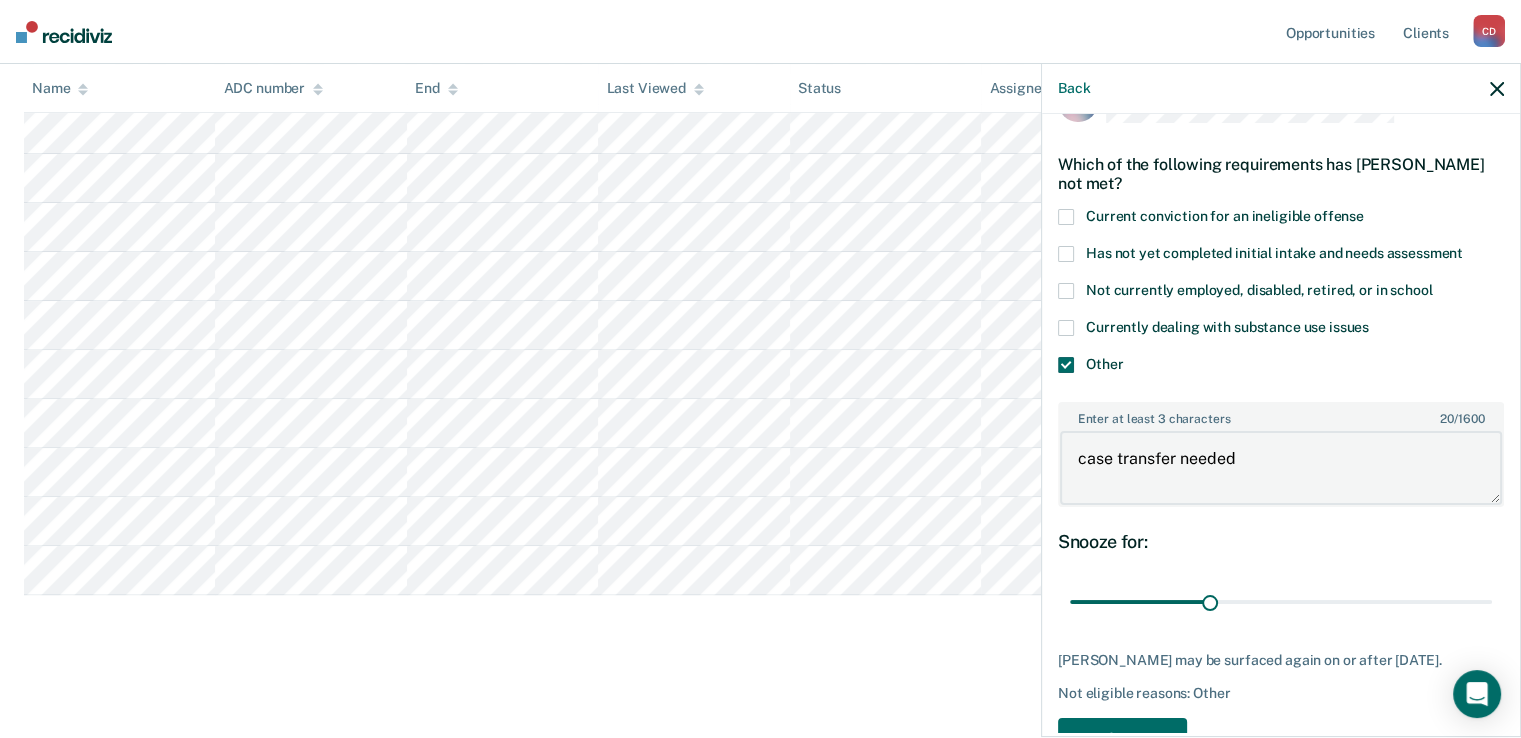 scroll, scrollTop: 115, scrollLeft: 0, axis: vertical 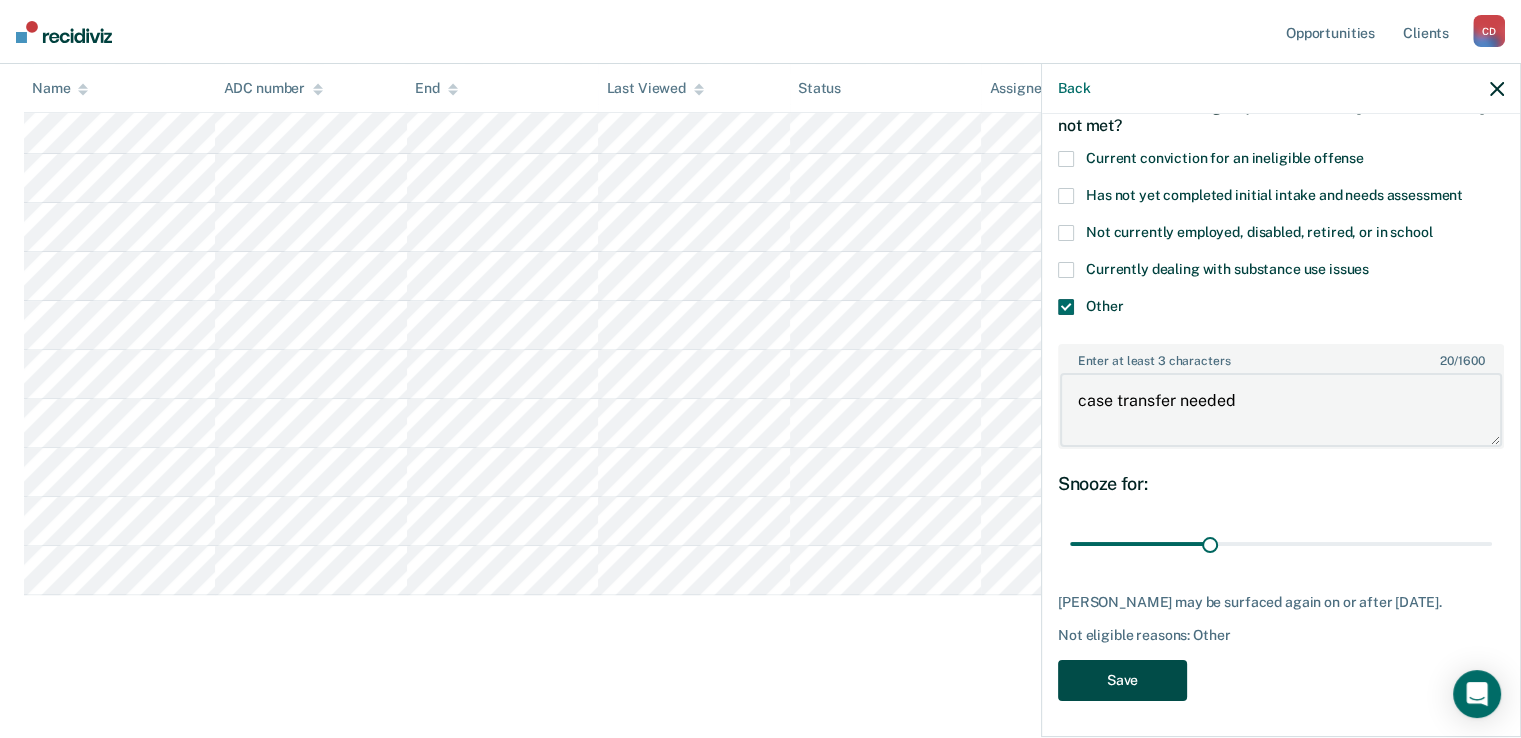 type on "case transfer needed" 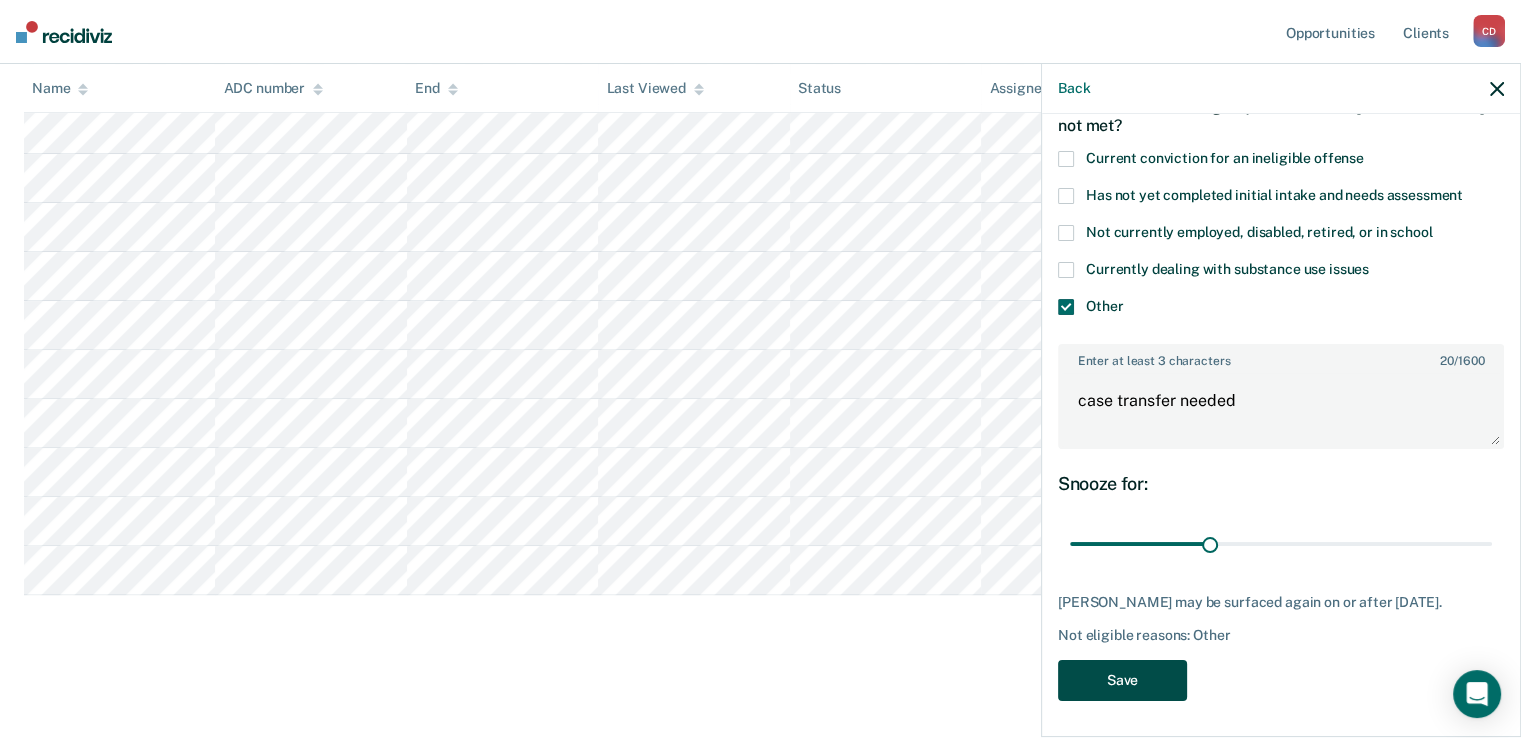 click on "Save" at bounding box center [1122, 680] 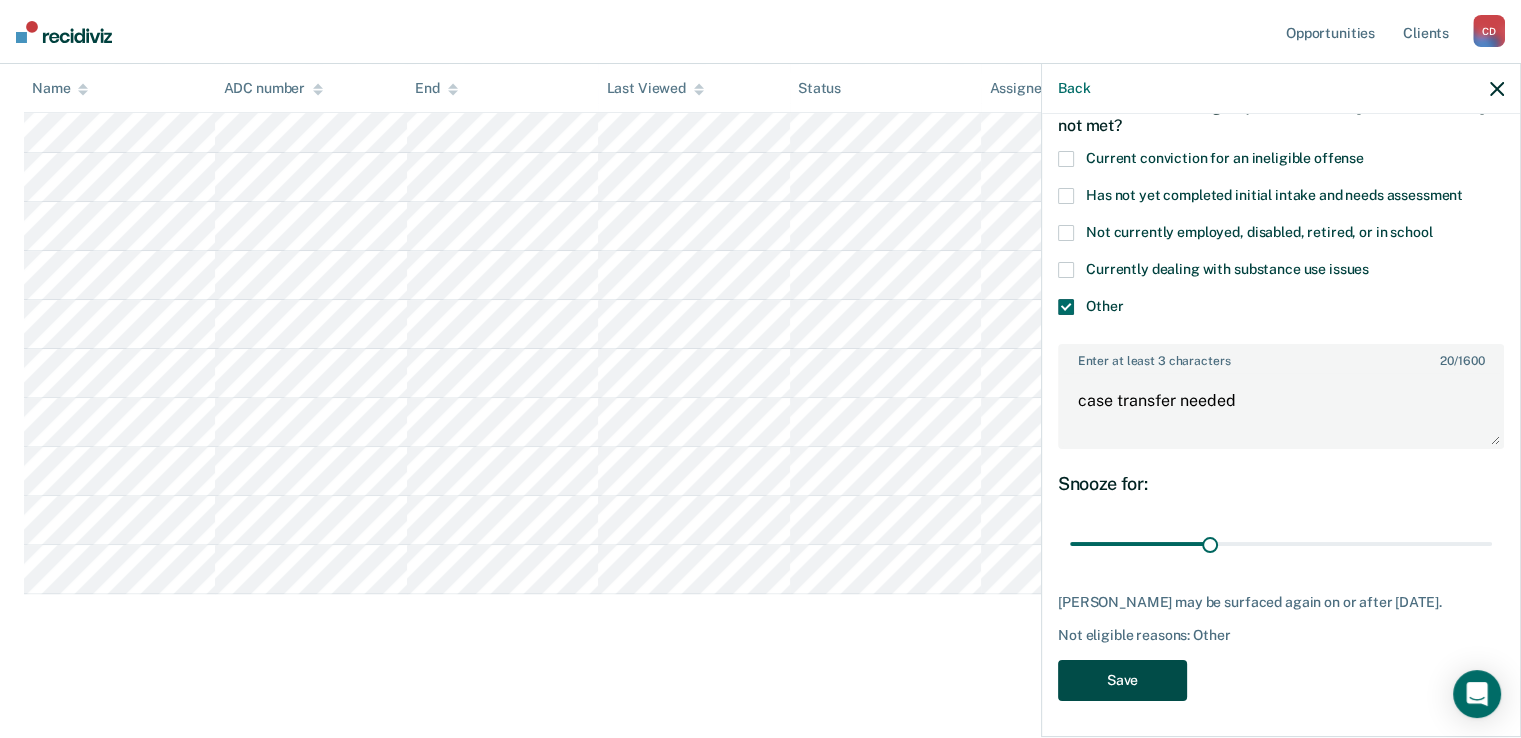 scroll, scrollTop: 558, scrollLeft: 0, axis: vertical 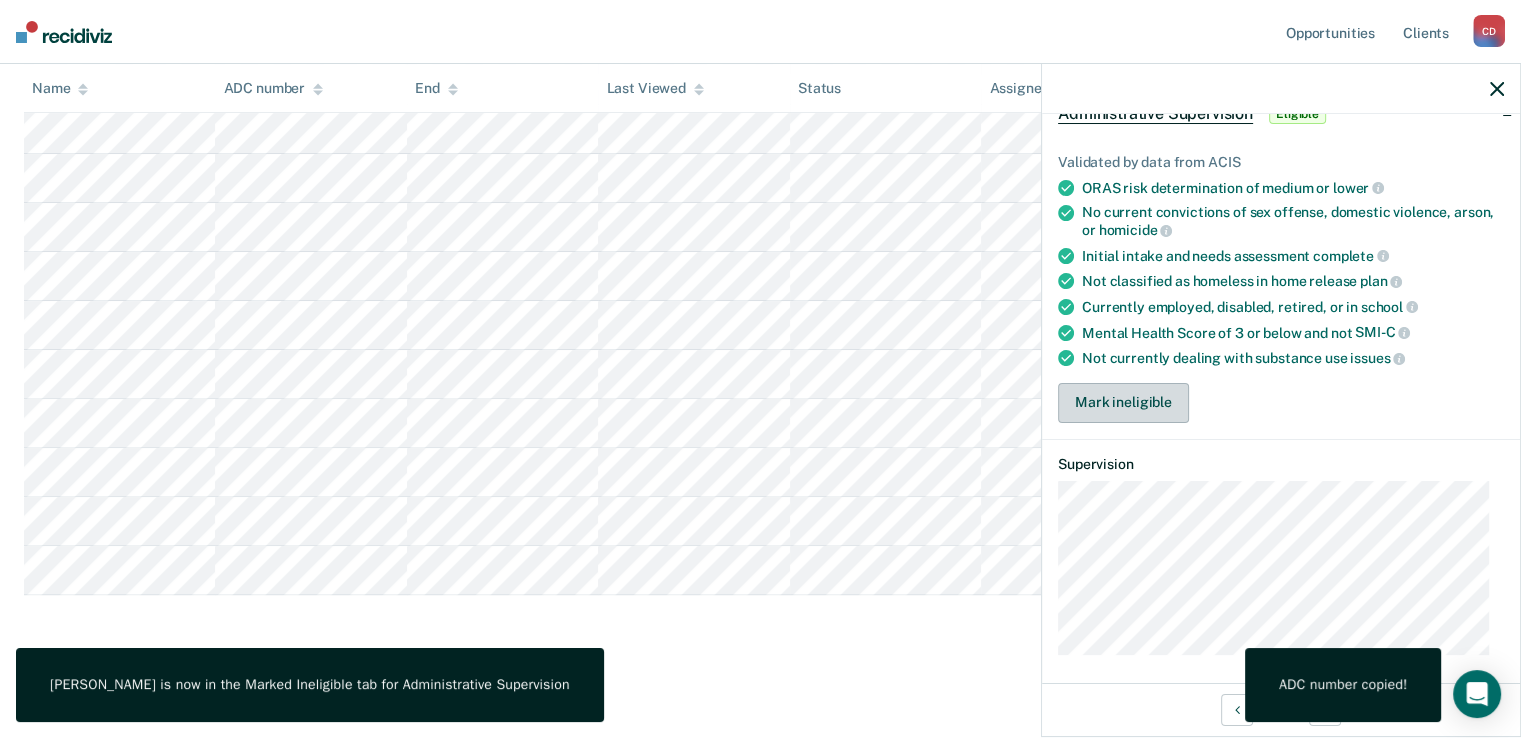 click on "Mark ineligible" at bounding box center (1123, 403) 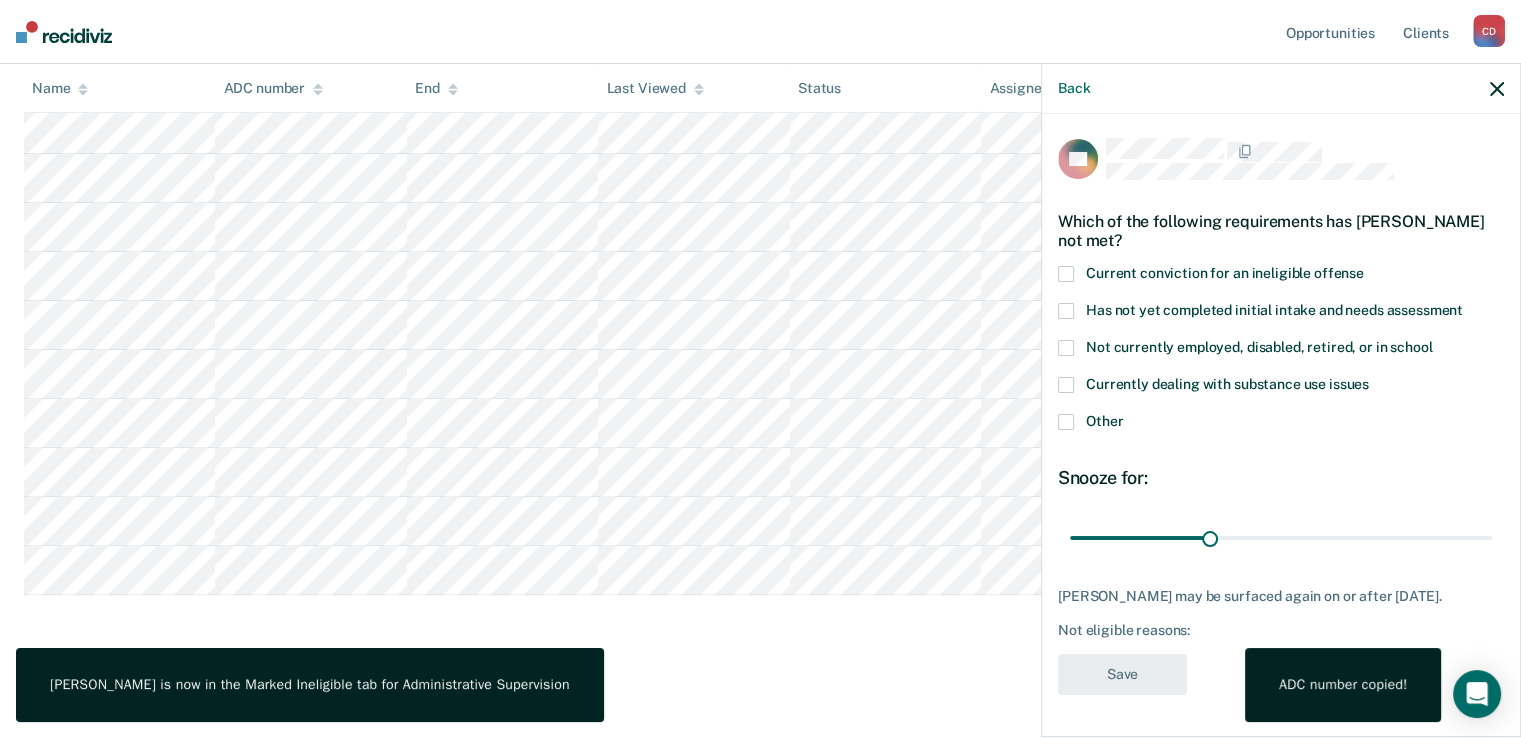 scroll, scrollTop: 0, scrollLeft: 0, axis: both 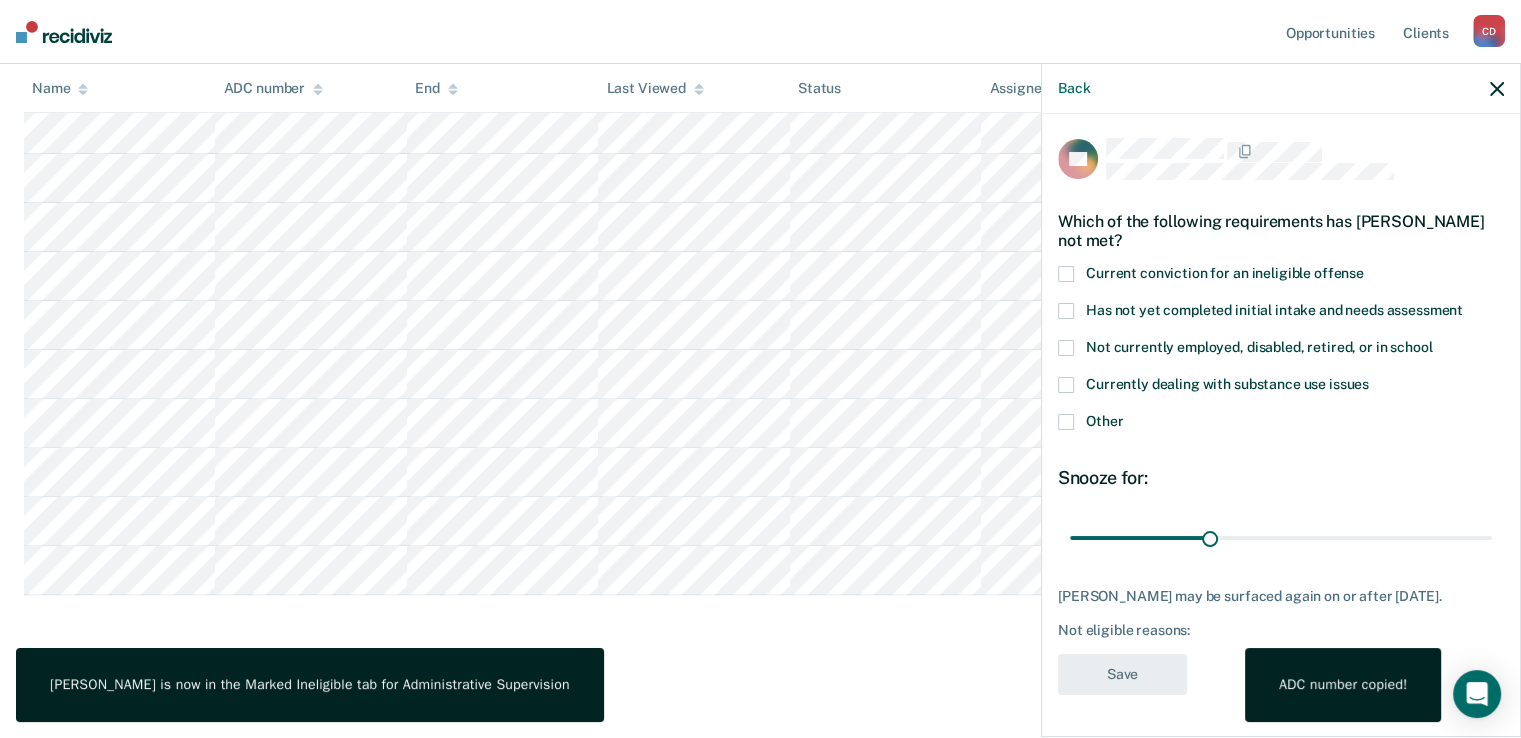 click on "Currently dealing with substance use issues" at bounding box center [1281, 395] 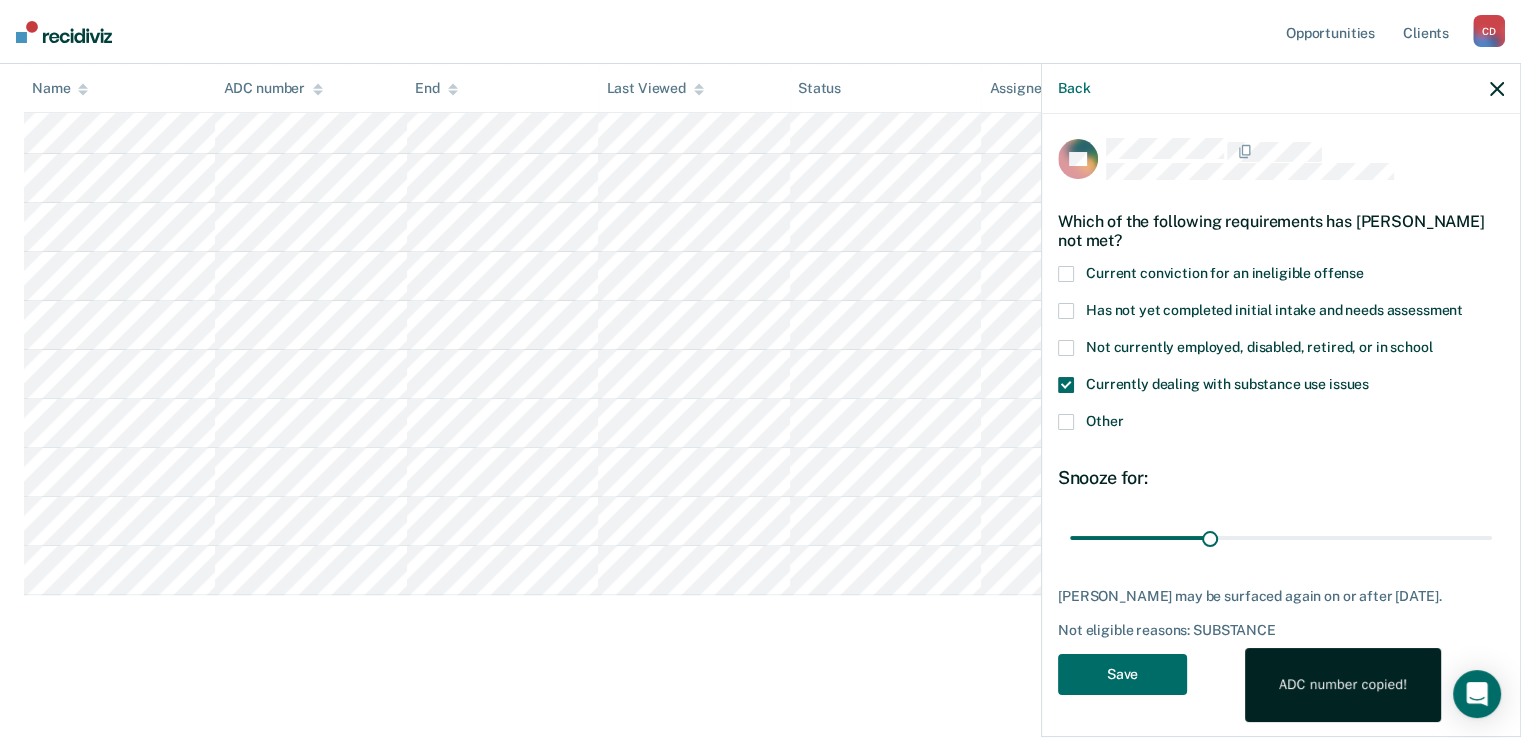click on "Other" at bounding box center [1281, 424] 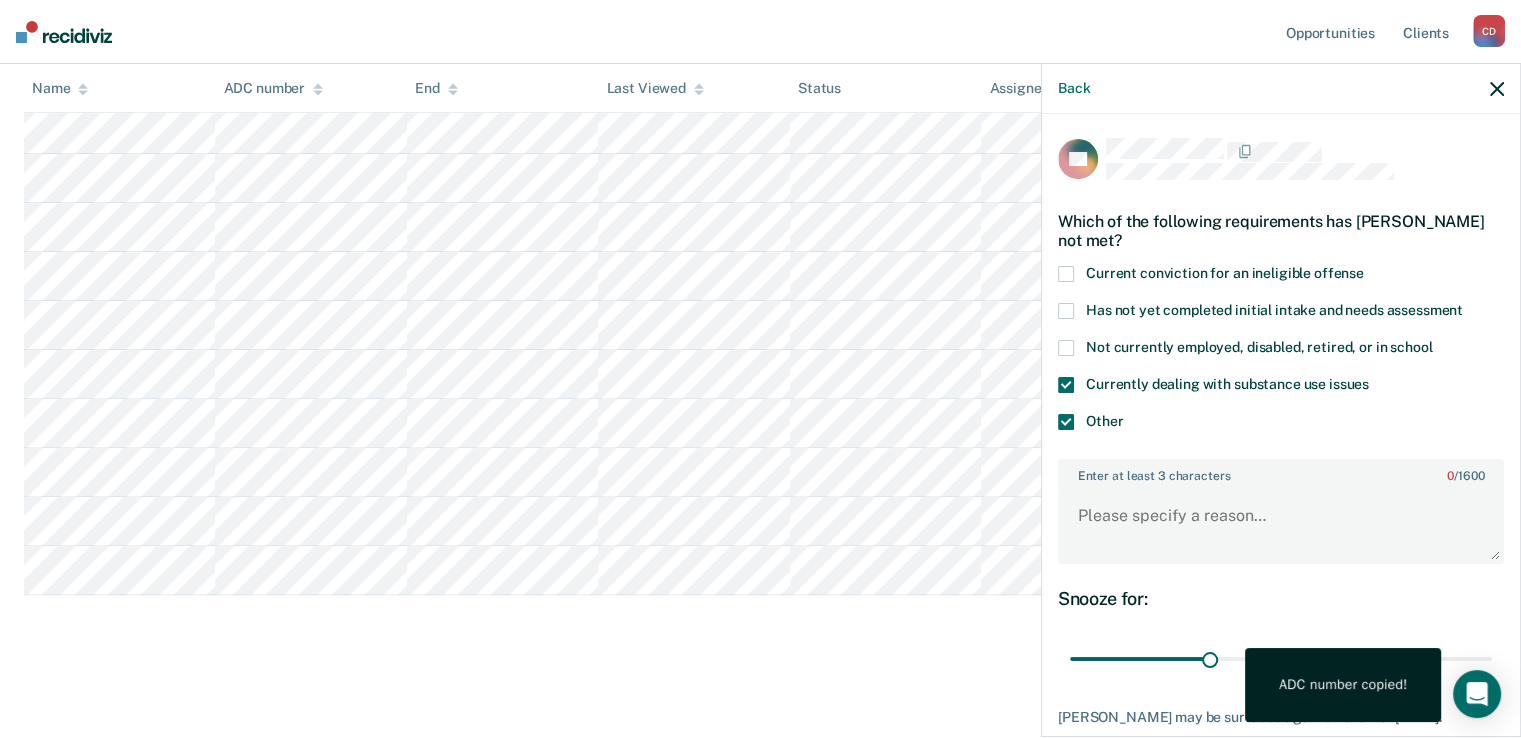 click at bounding box center [1066, 385] 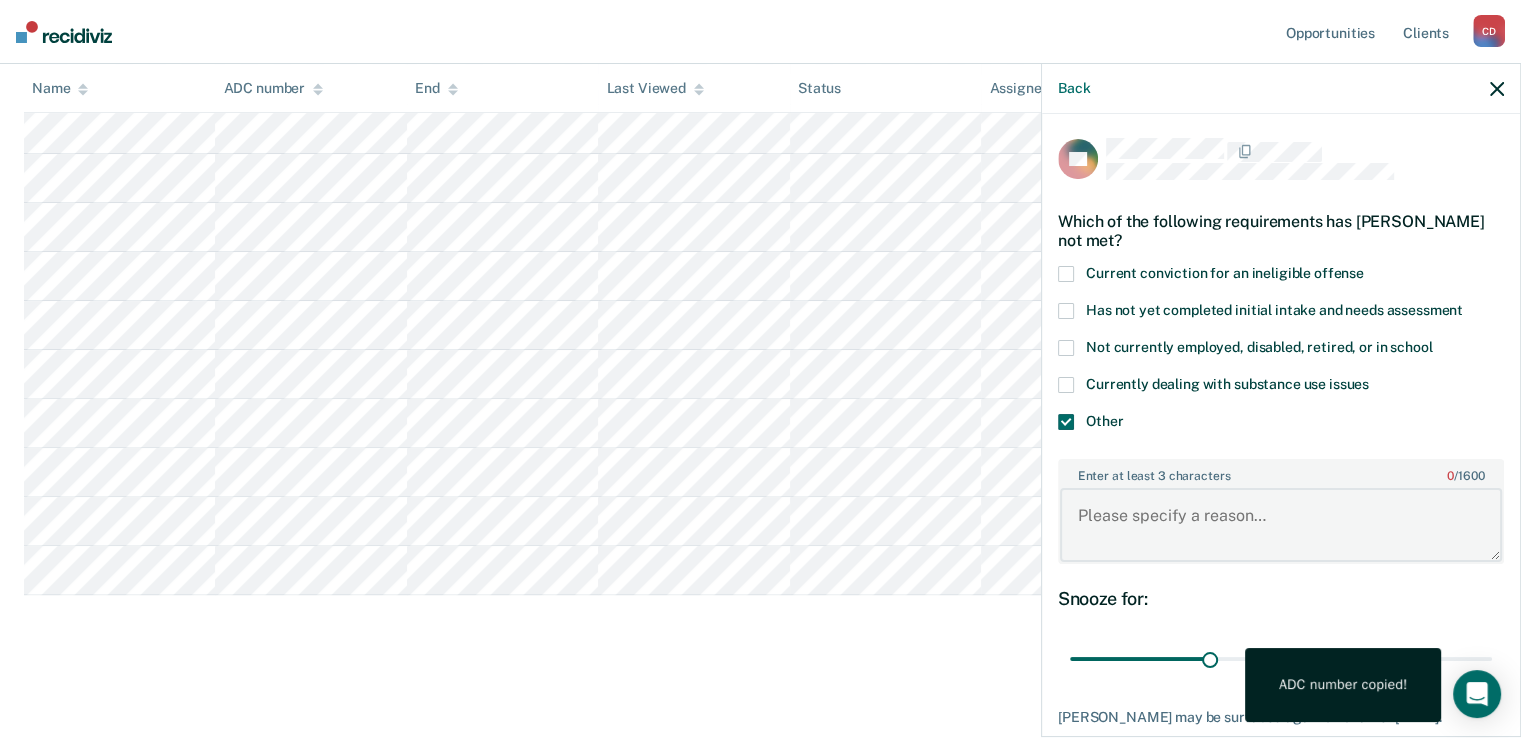 click on "Enter at least 3 characters 0  /  1600" at bounding box center [1281, 525] 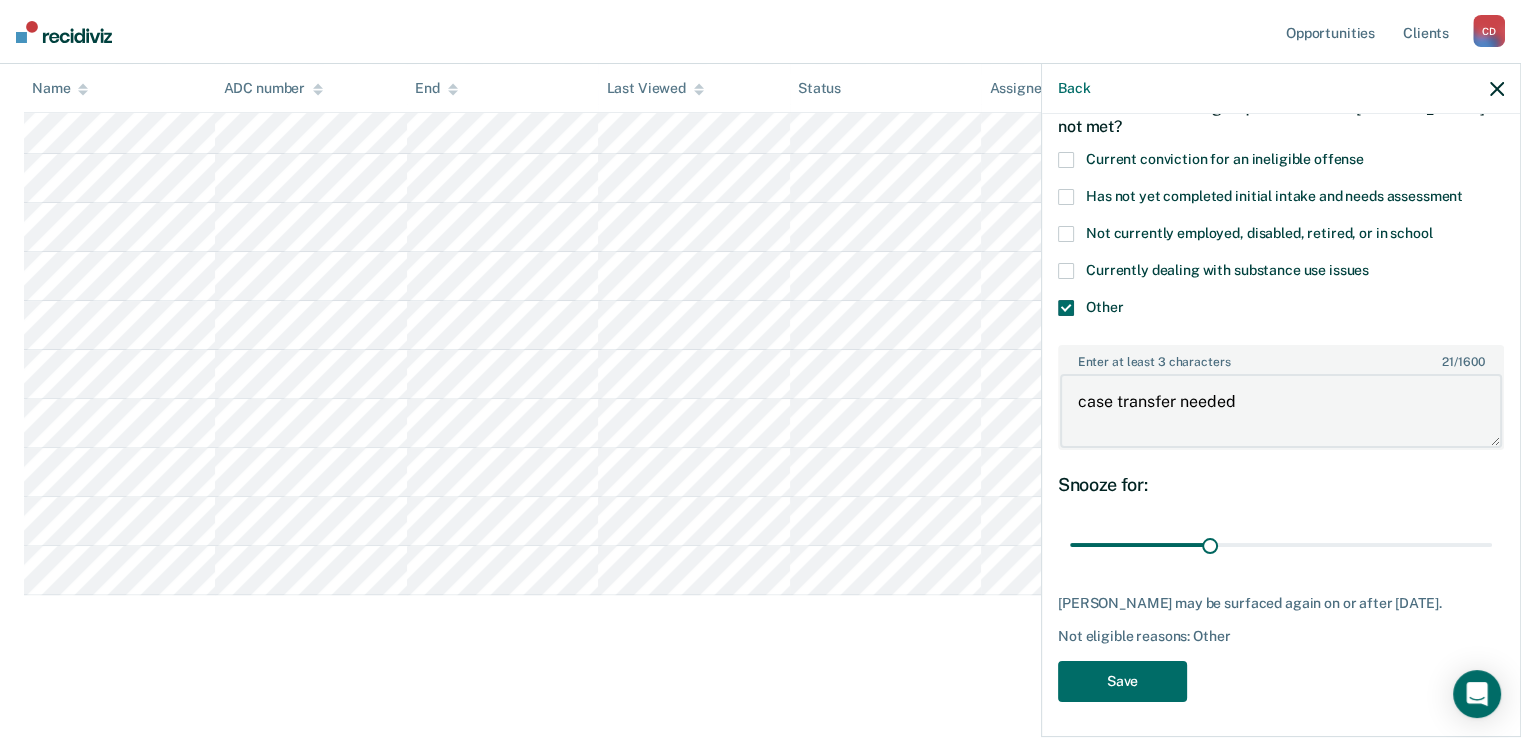 scroll, scrollTop: 115, scrollLeft: 0, axis: vertical 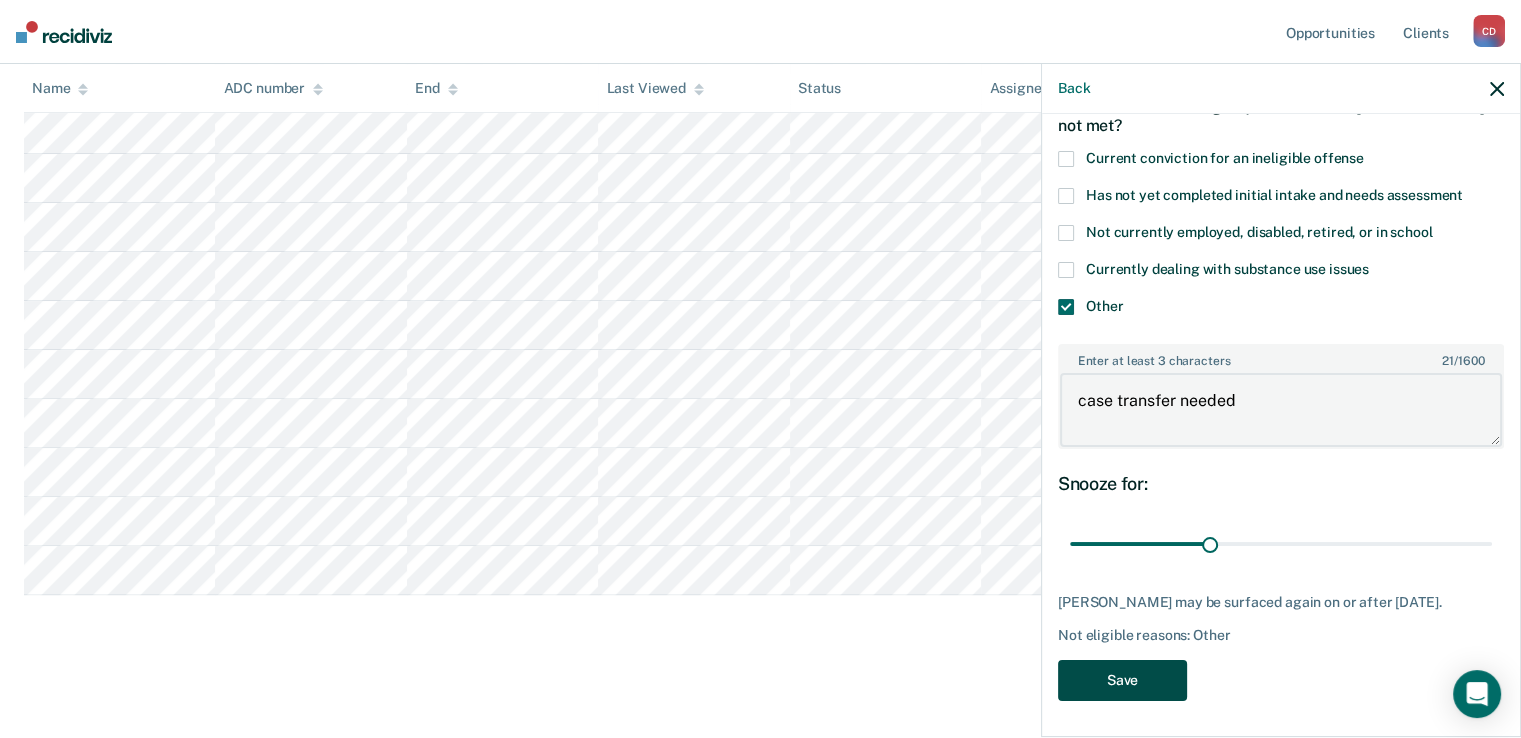 type on "case transfer needed" 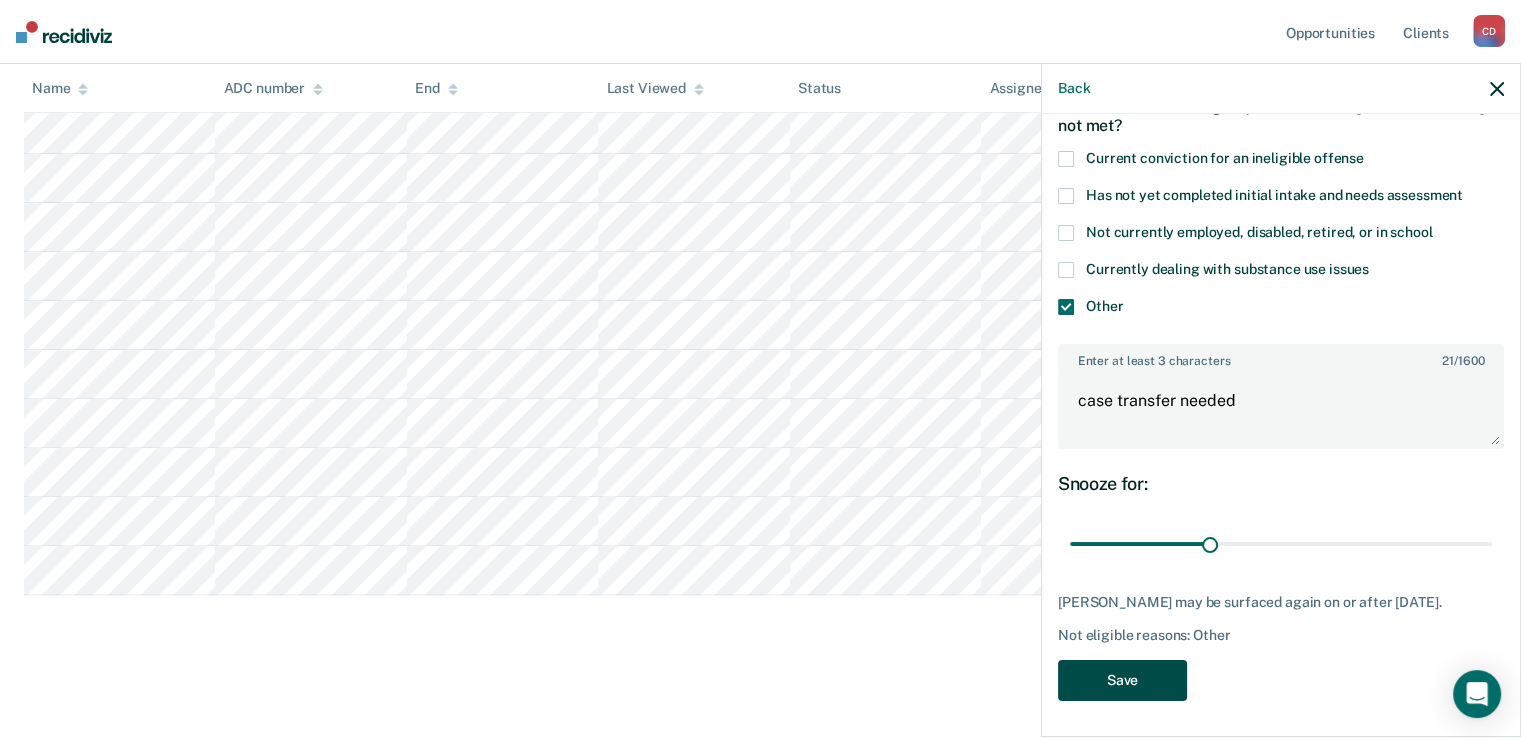 click on "Save" at bounding box center [1122, 680] 